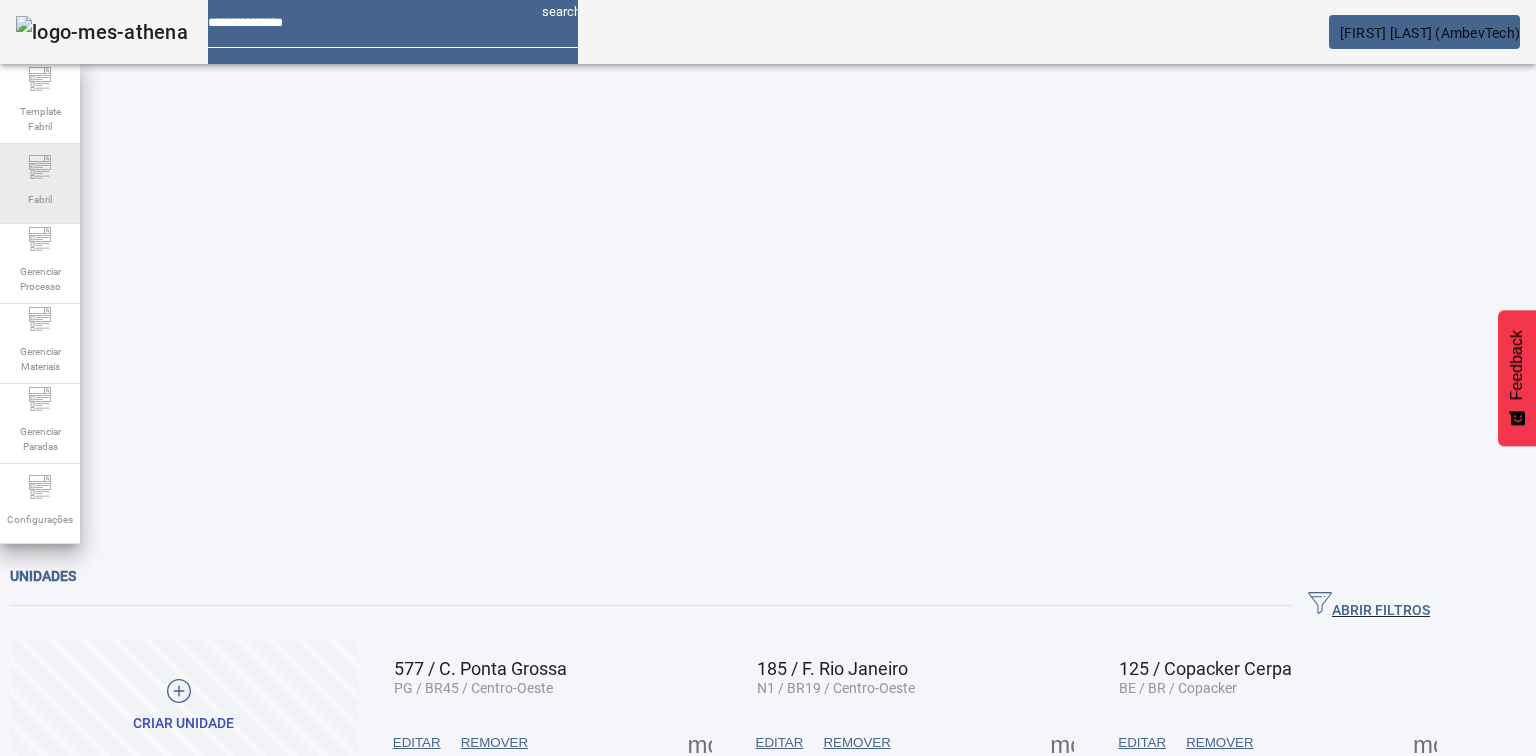 scroll, scrollTop: 0, scrollLeft: 0, axis: both 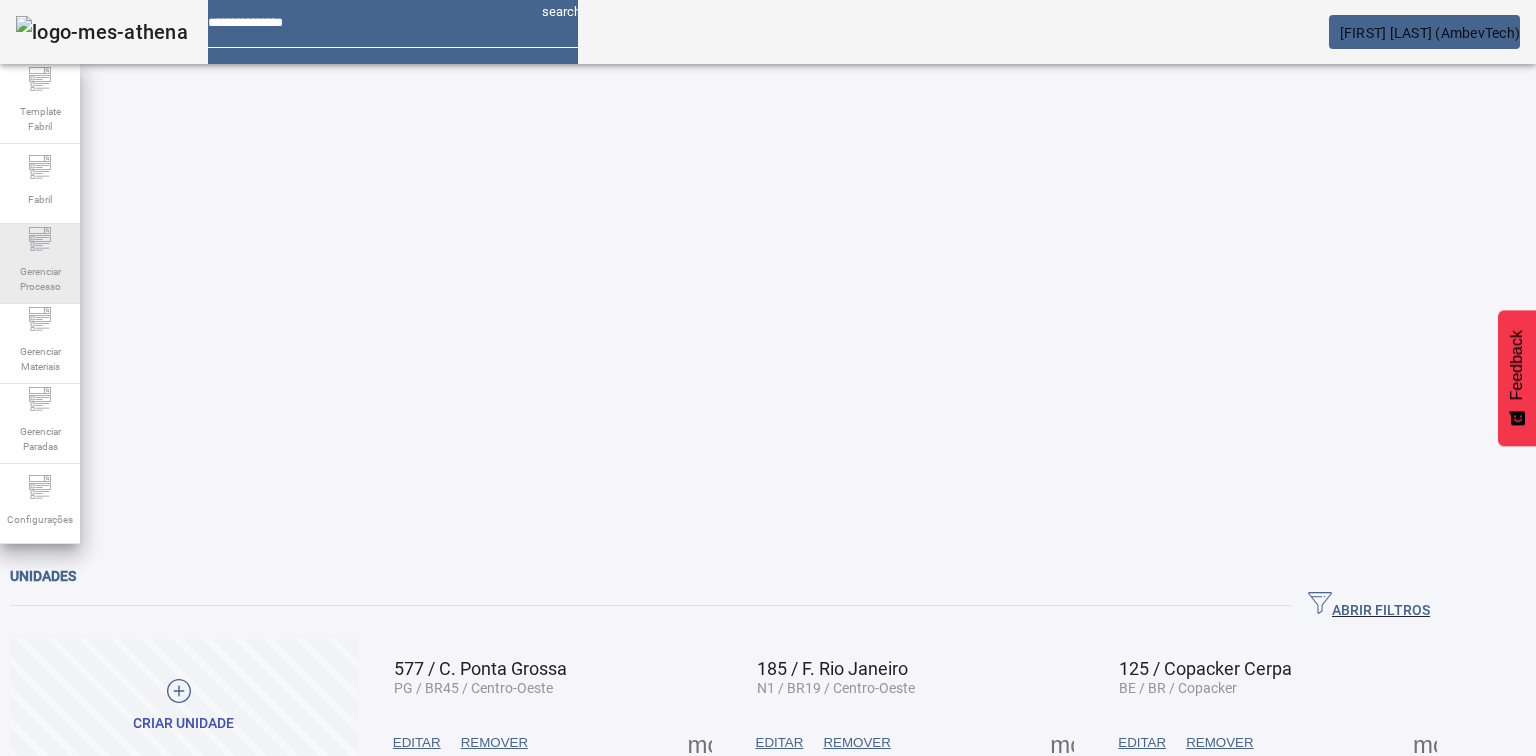 click on "Gerenciar Processo" at bounding box center [40, 264] 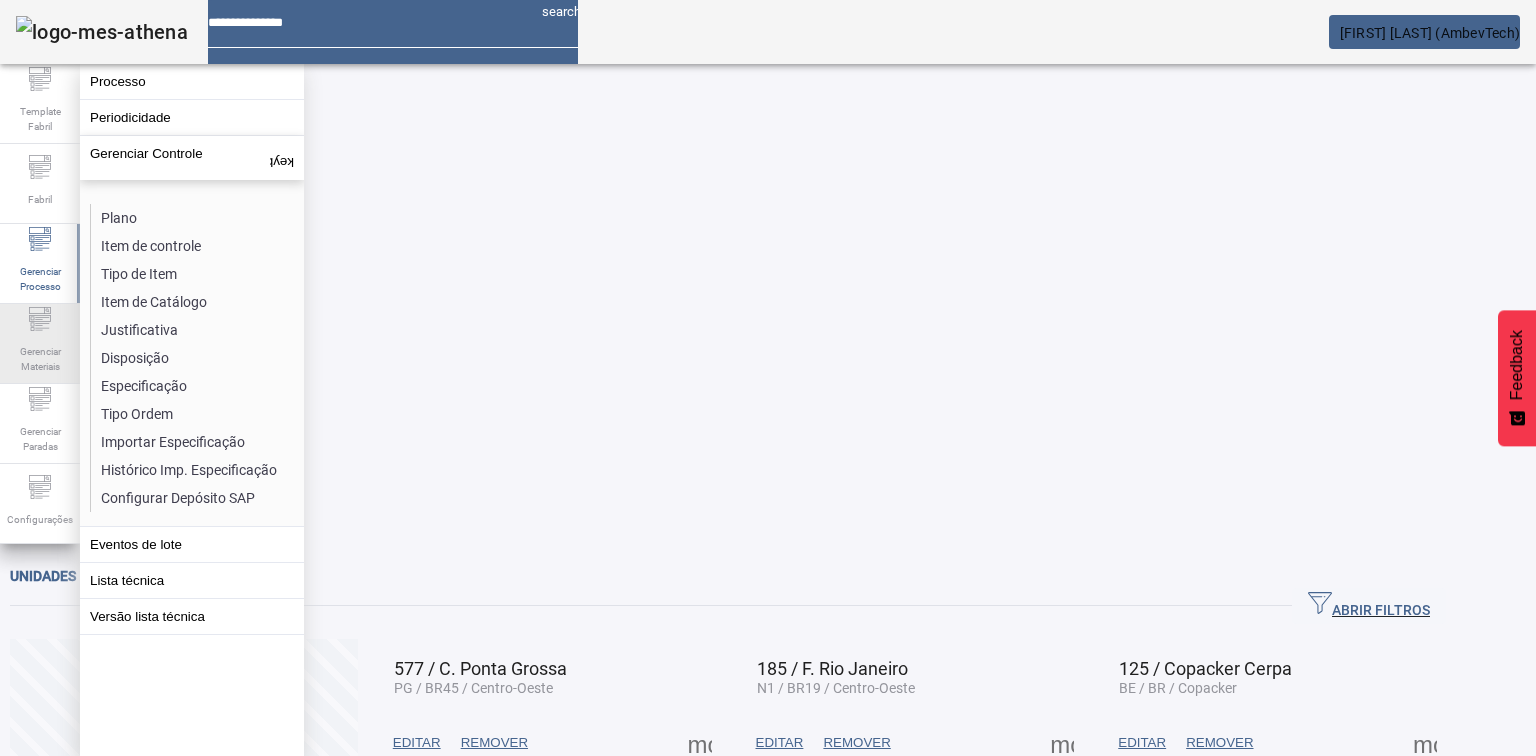 click on "Gerenciar Materiais" at bounding box center (40, 119) 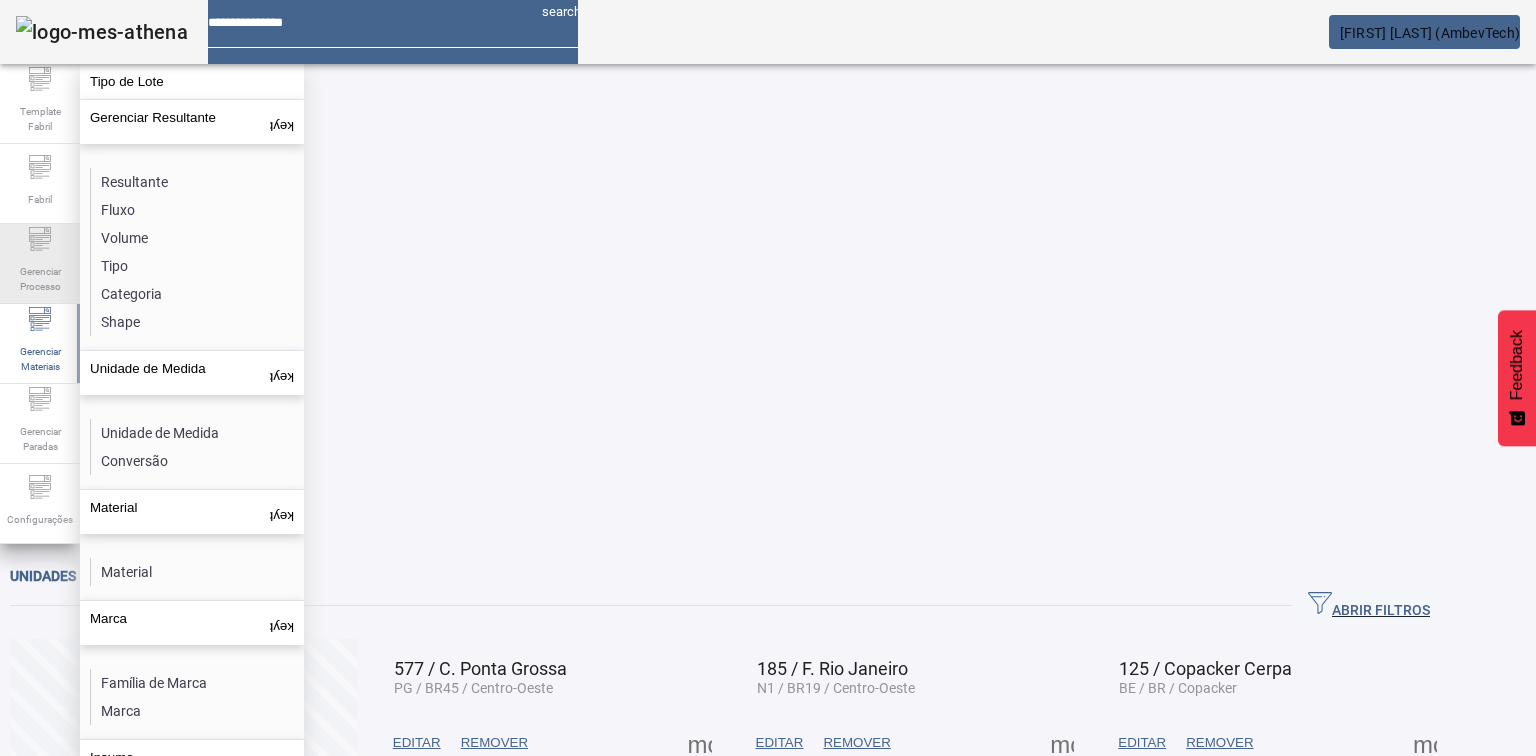 click at bounding box center [40, 79] 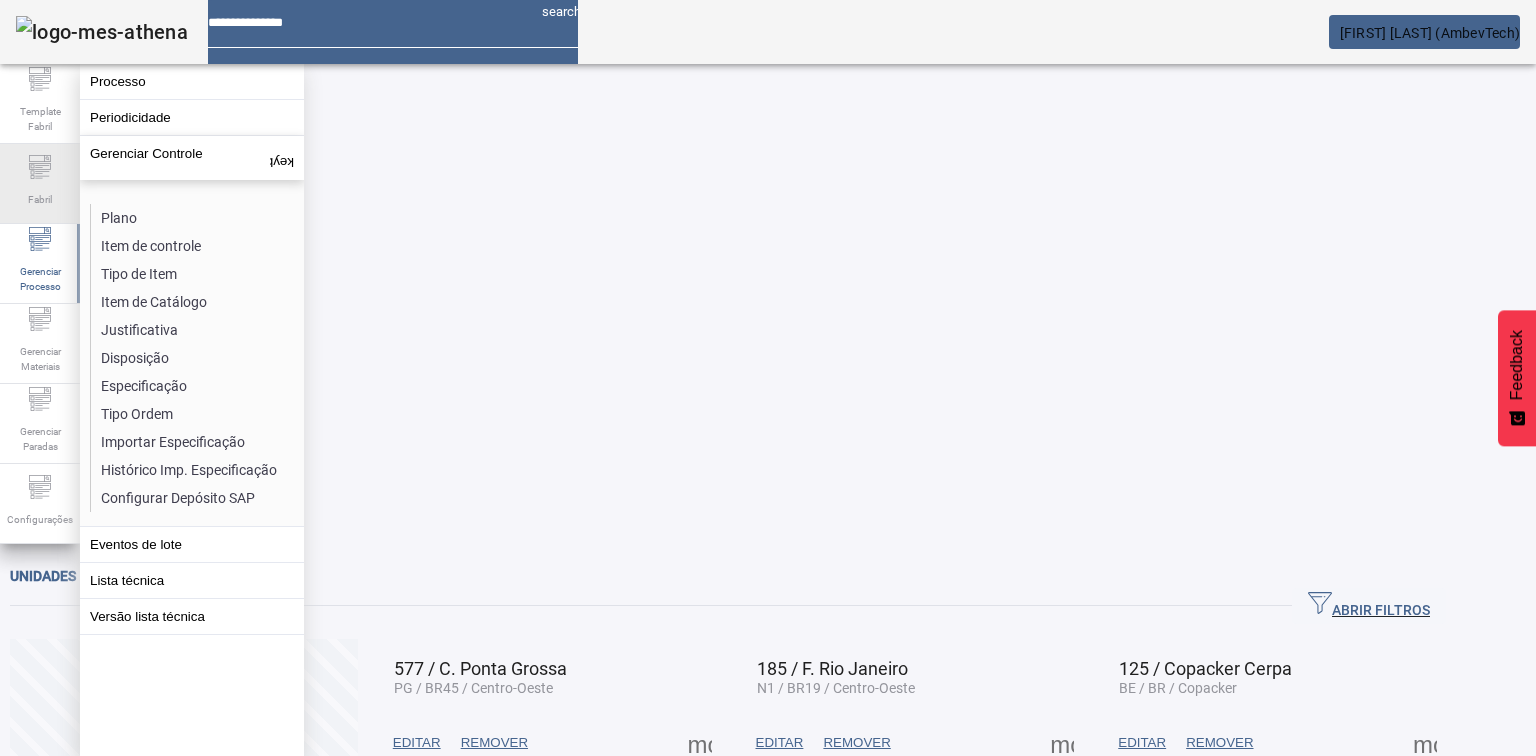 click at bounding box center [40, 79] 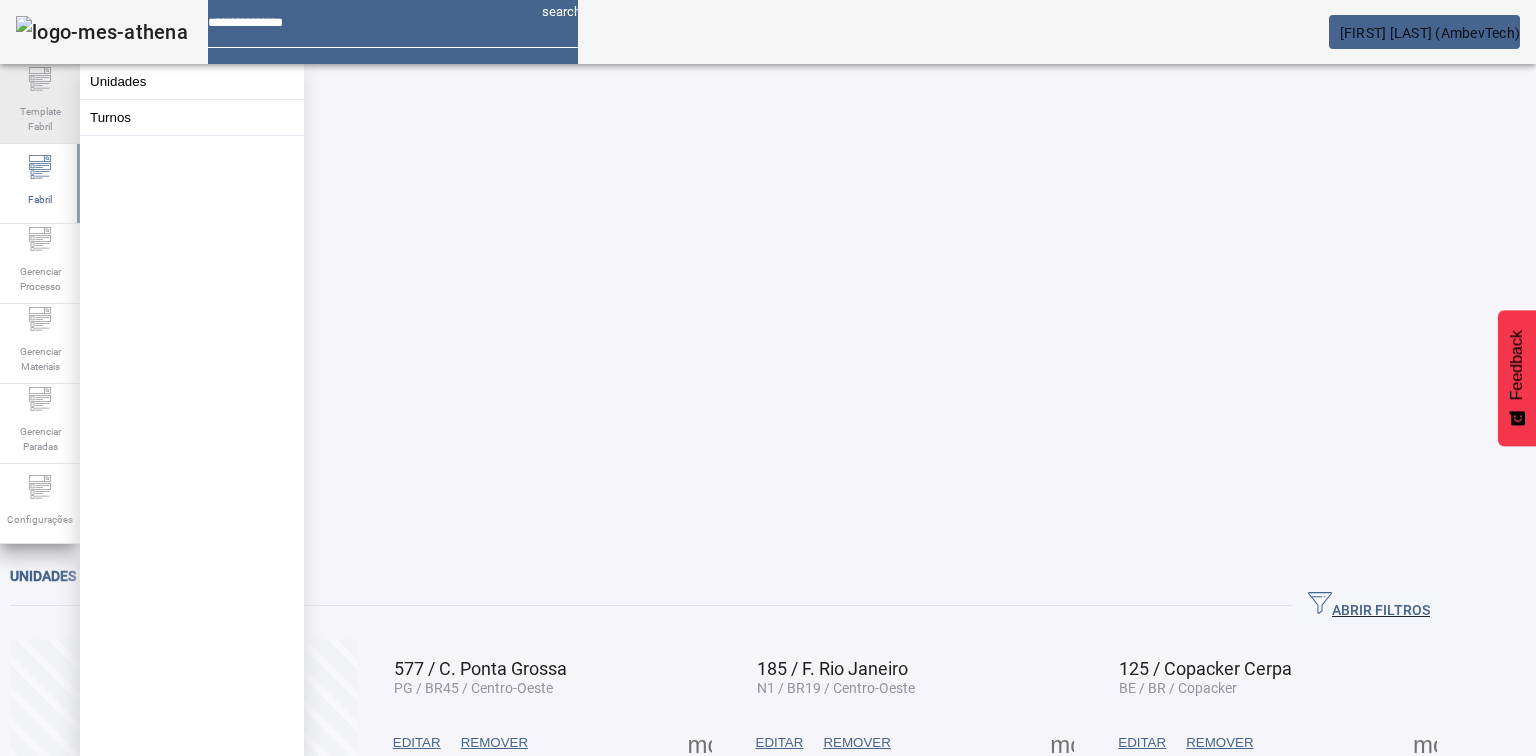 click on "Template Fabril" at bounding box center [40, 119] 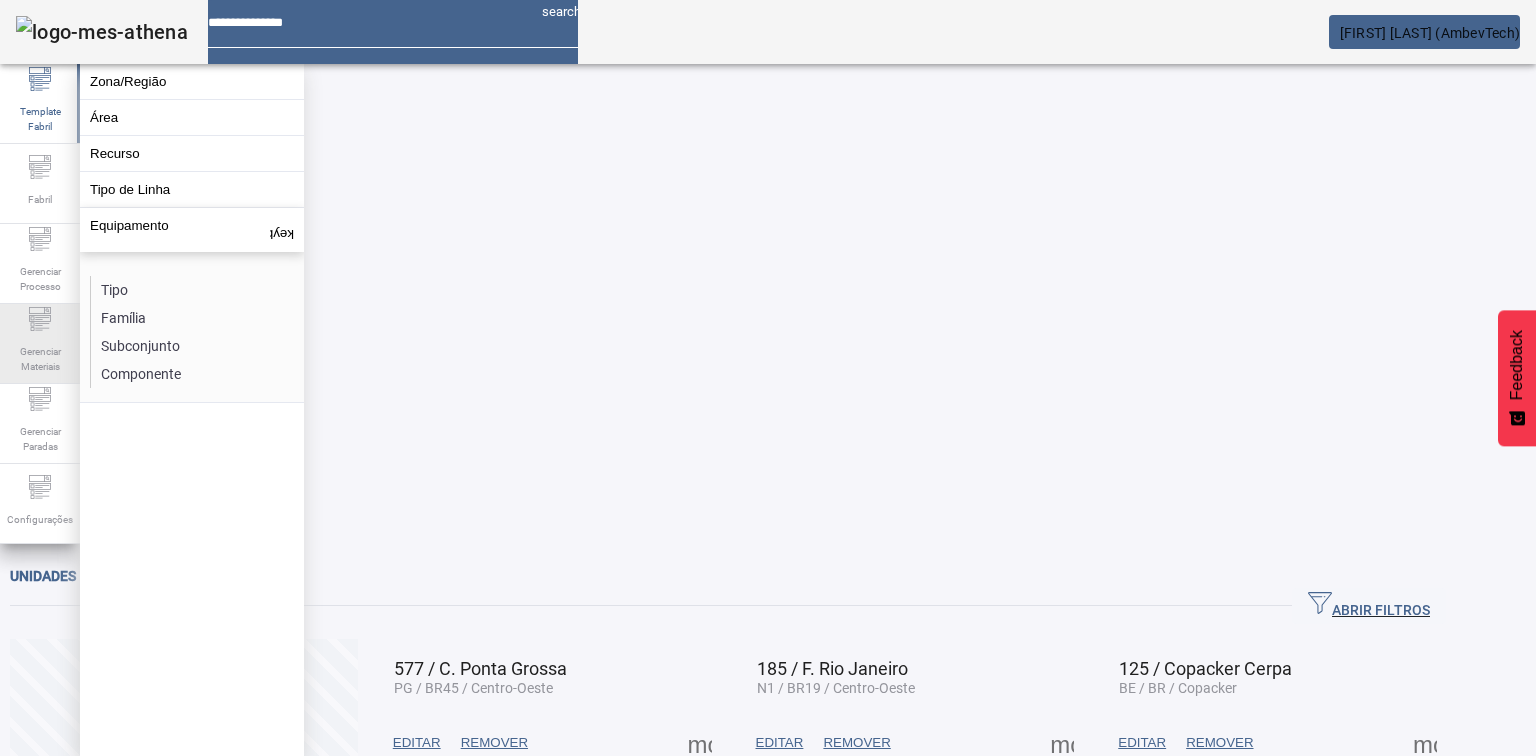 click on "Gerenciar Materiais" at bounding box center (40, 119) 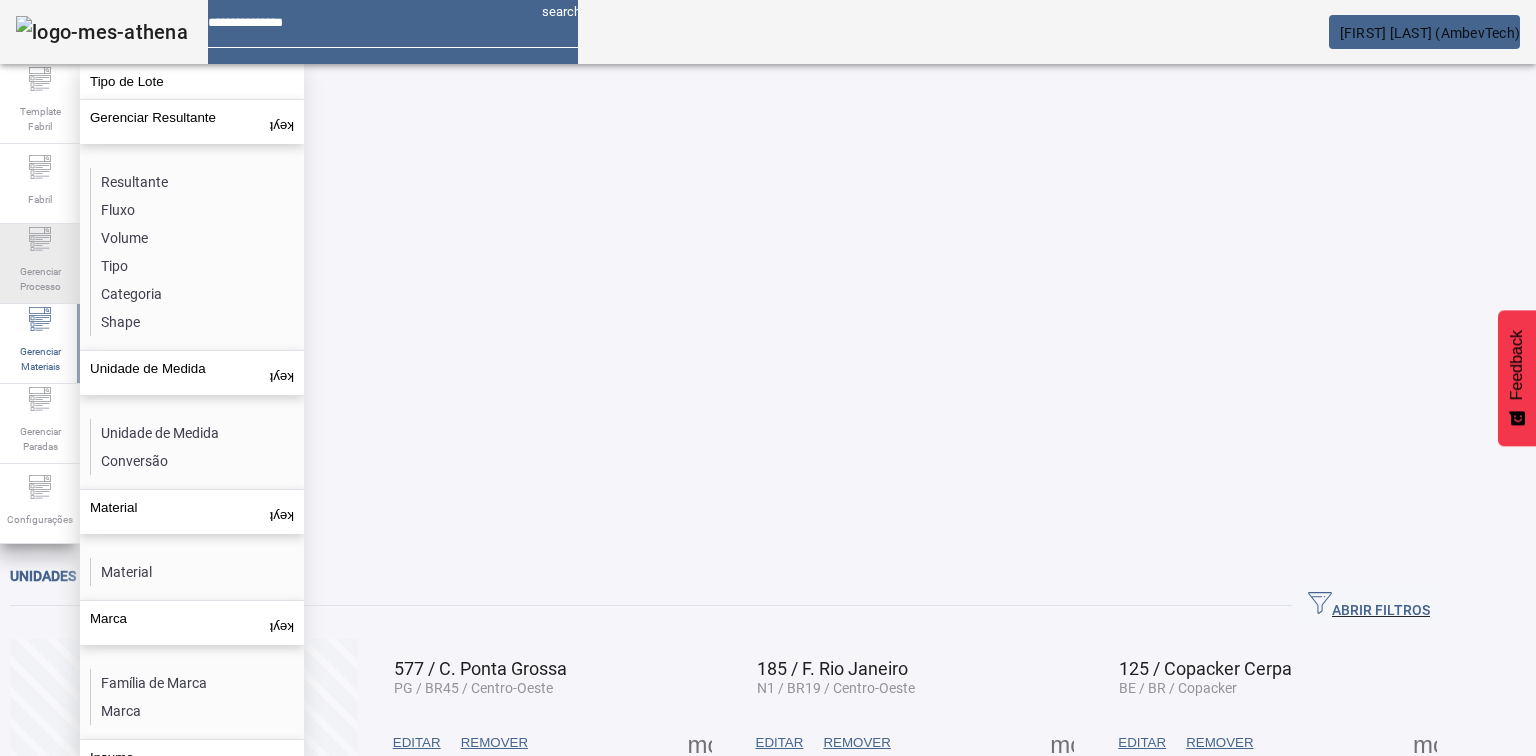 click on "Gerenciar Processo" at bounding box center [40, 119] 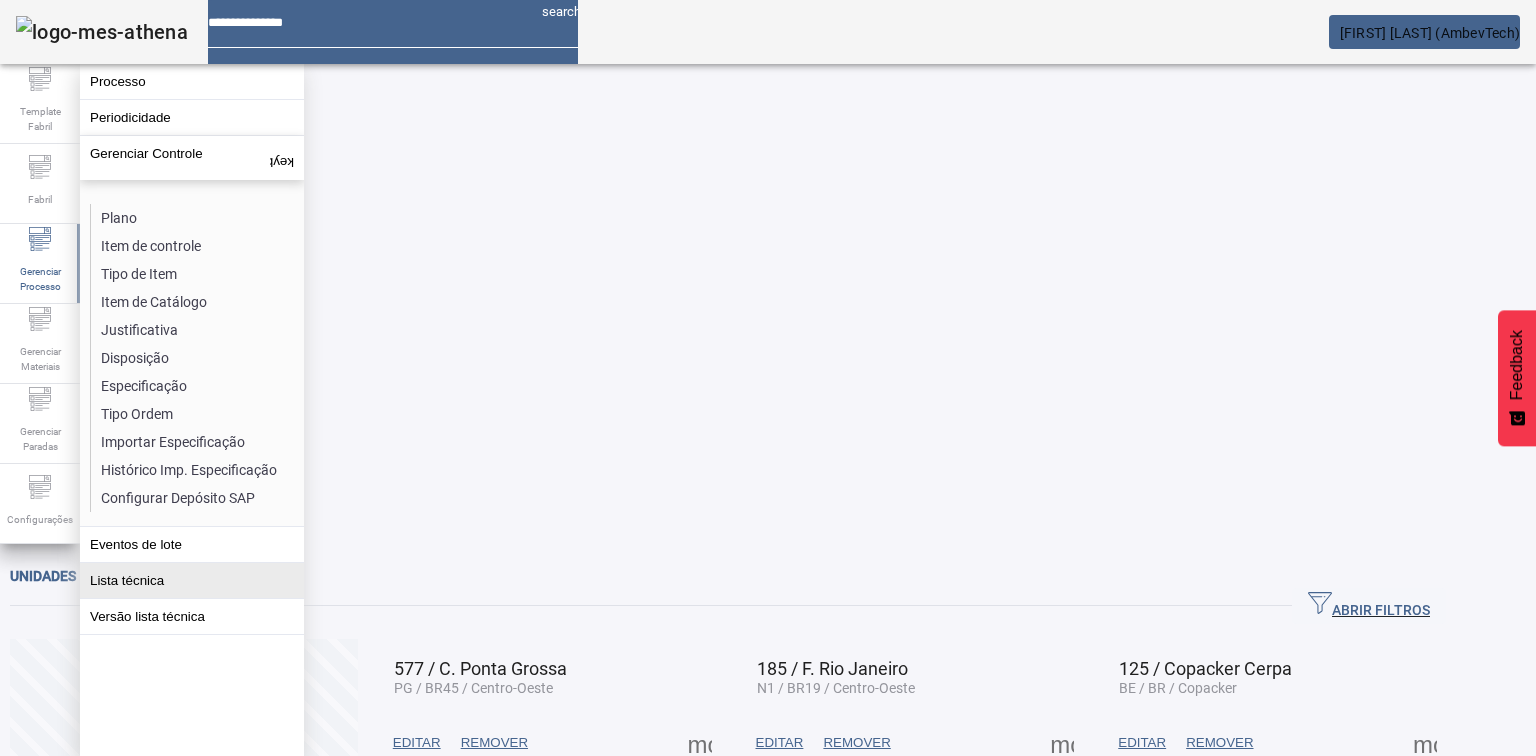 click on "Lista técnica" at bounding box center (192, 81) 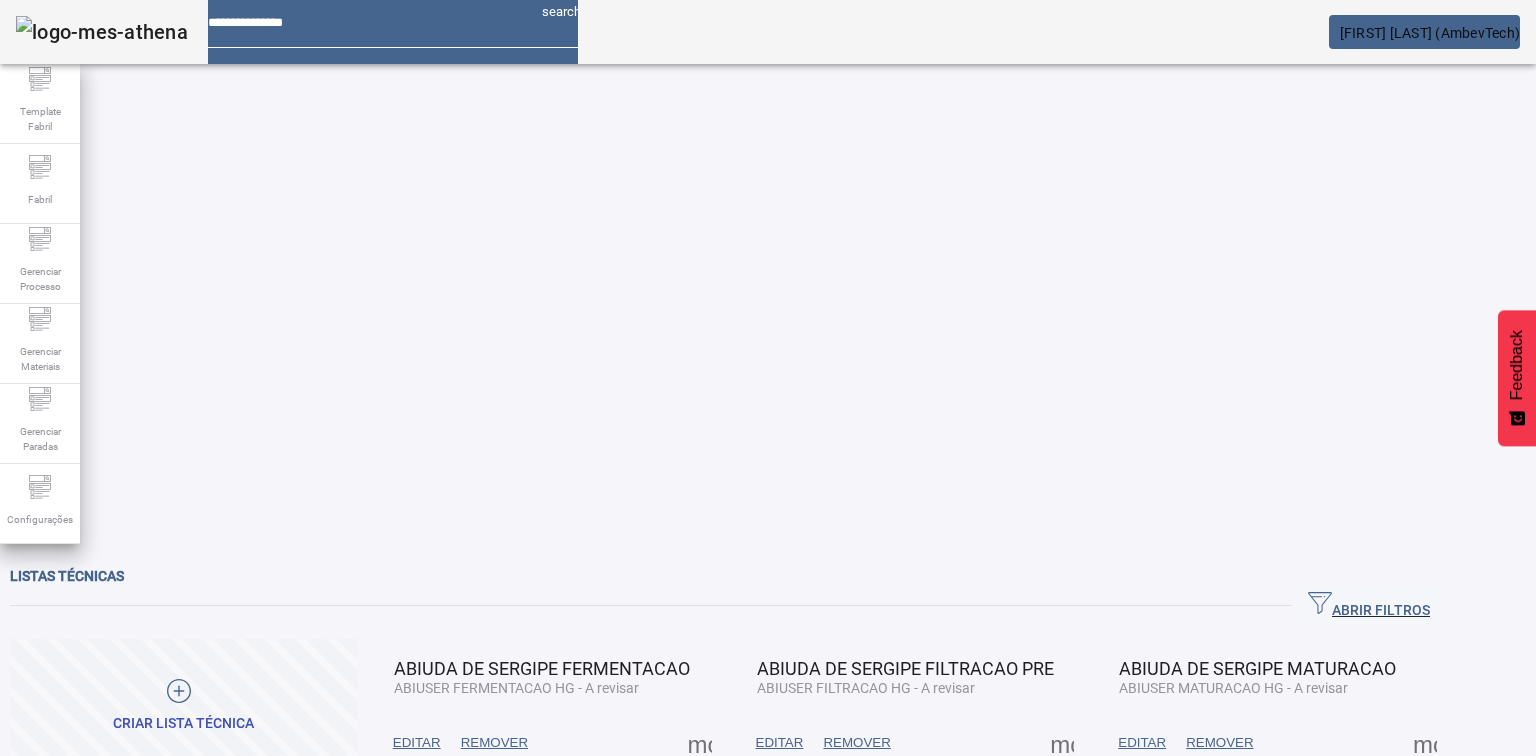 click on "ABRIR FILTROS" at bounding box center [1369, 606] 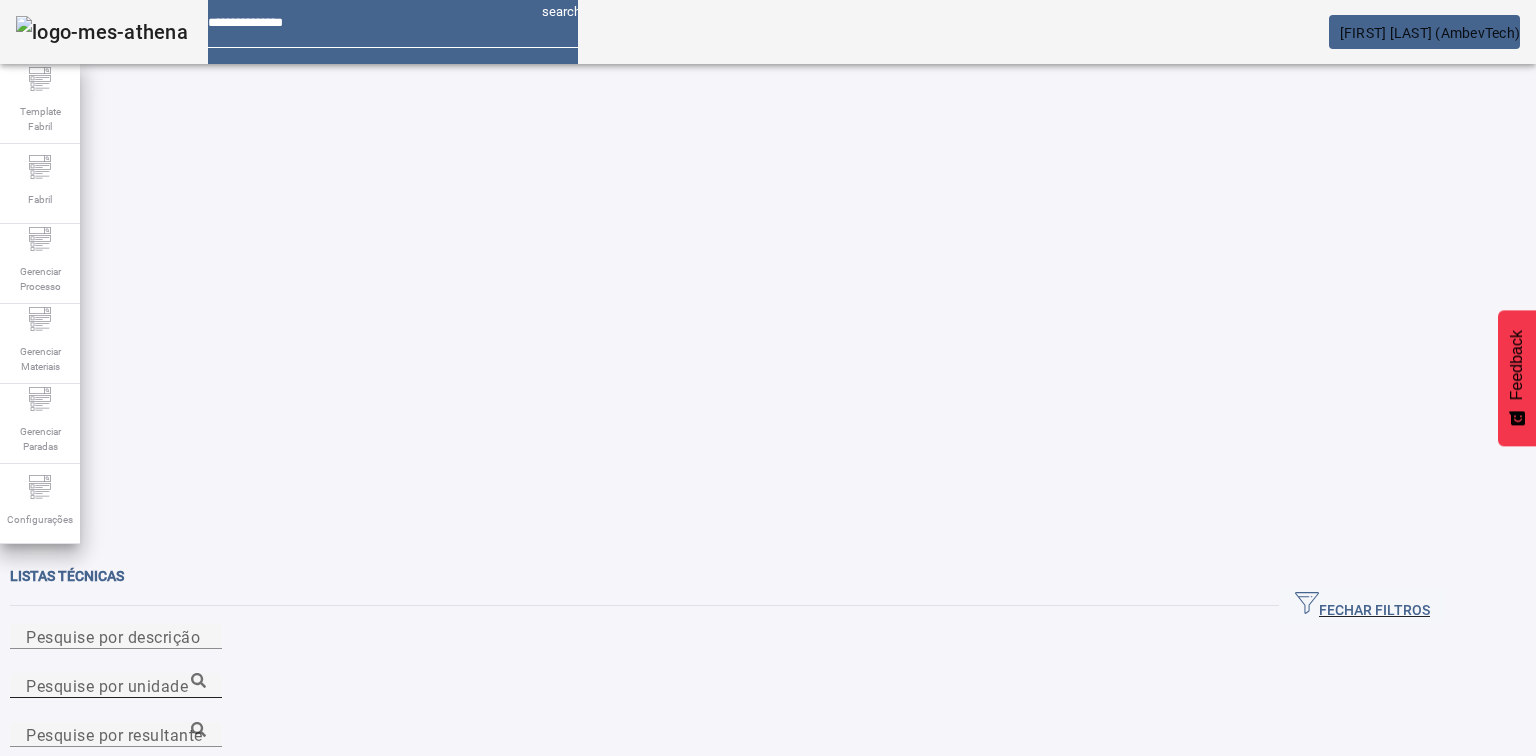 click on "Pesquise por unidade" at bounding box center (116, 686) 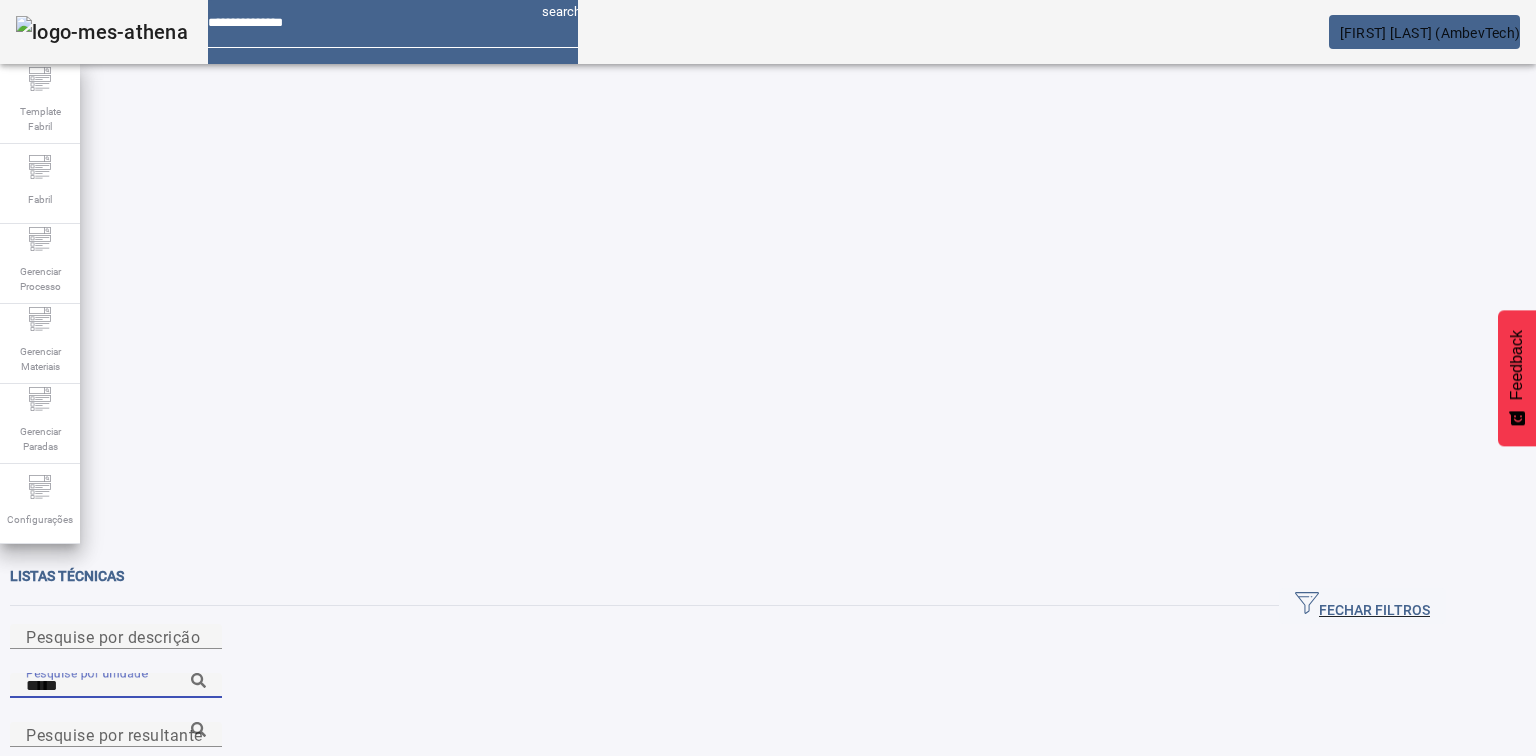 type on "*****" 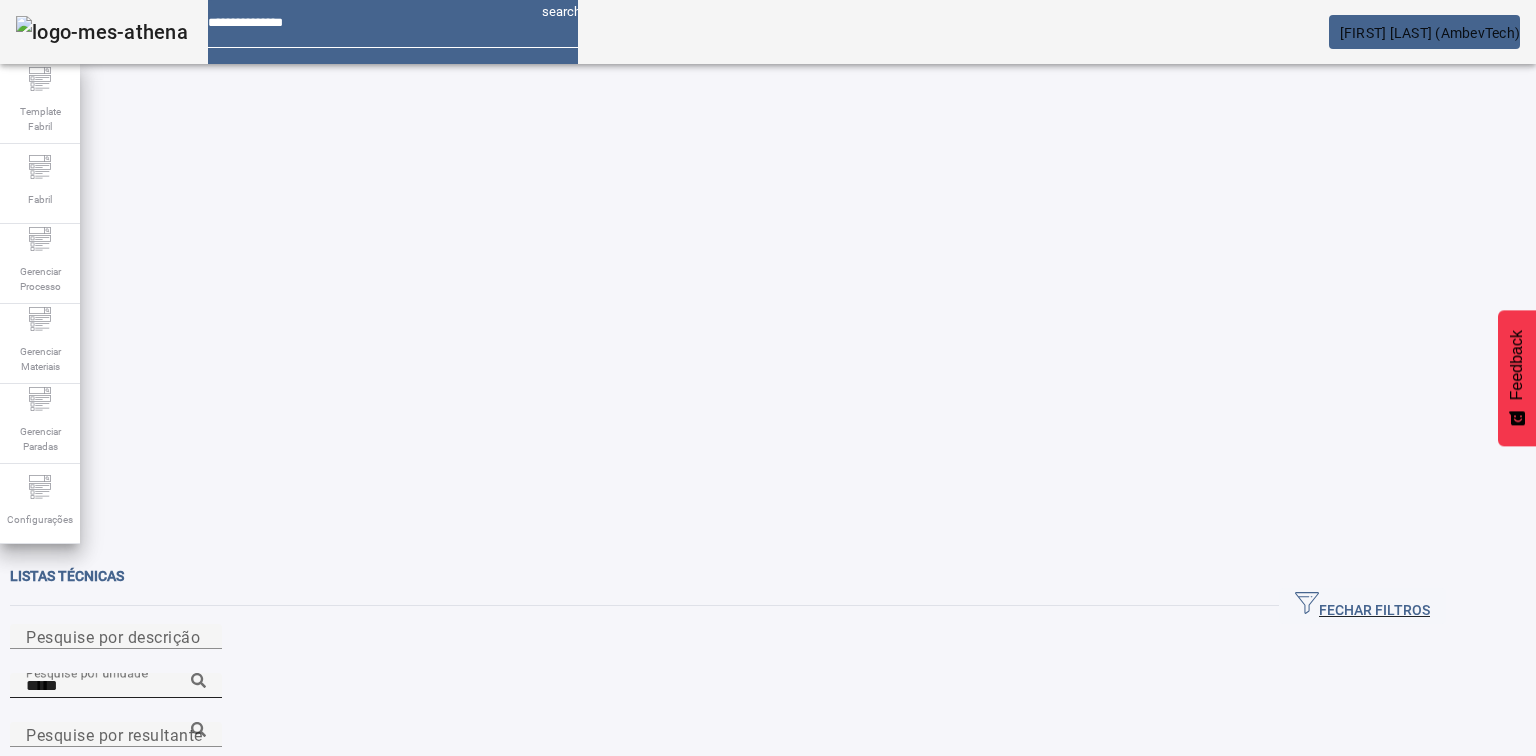 click at bounding box center [198, 680] 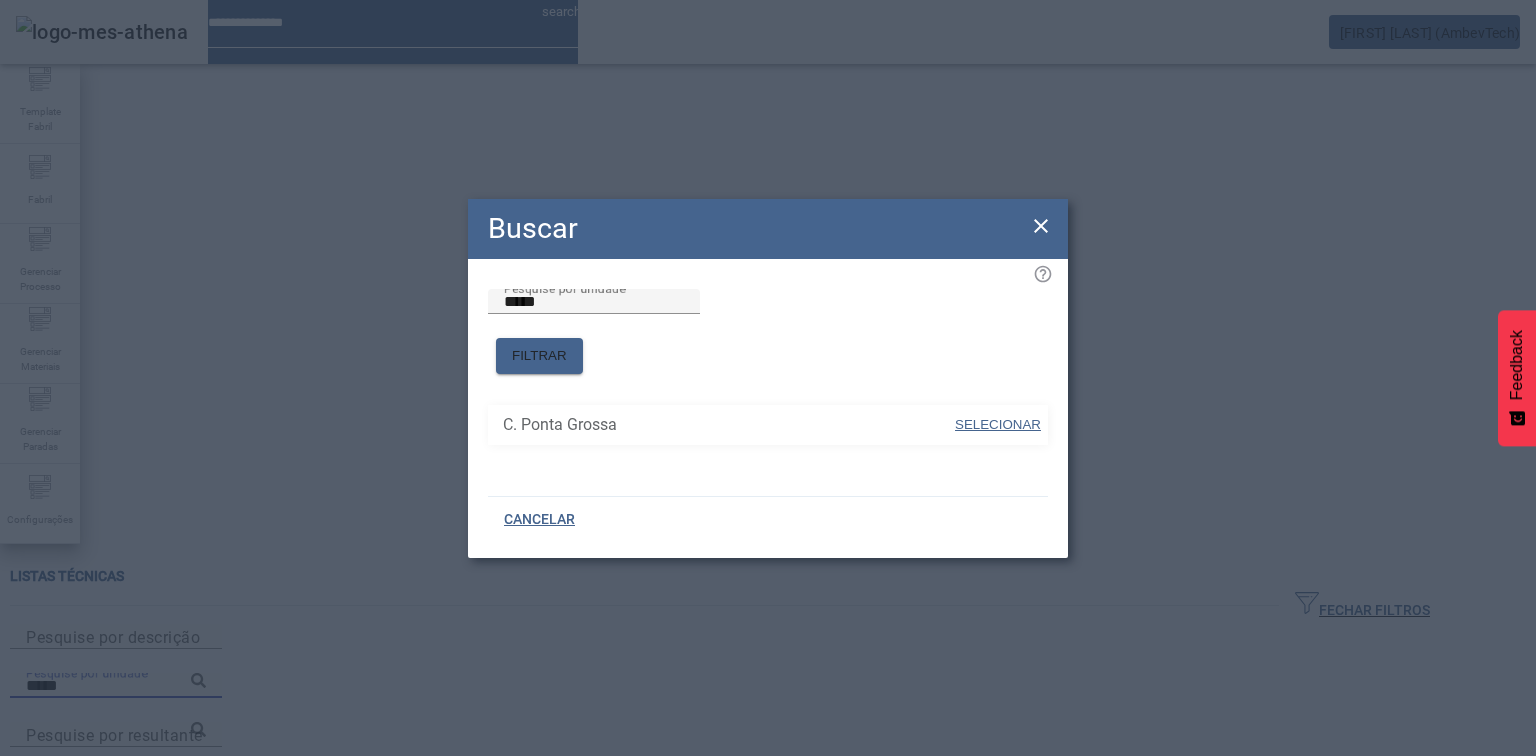 click on "SELECIONAR" at bounding box center (998, 424) 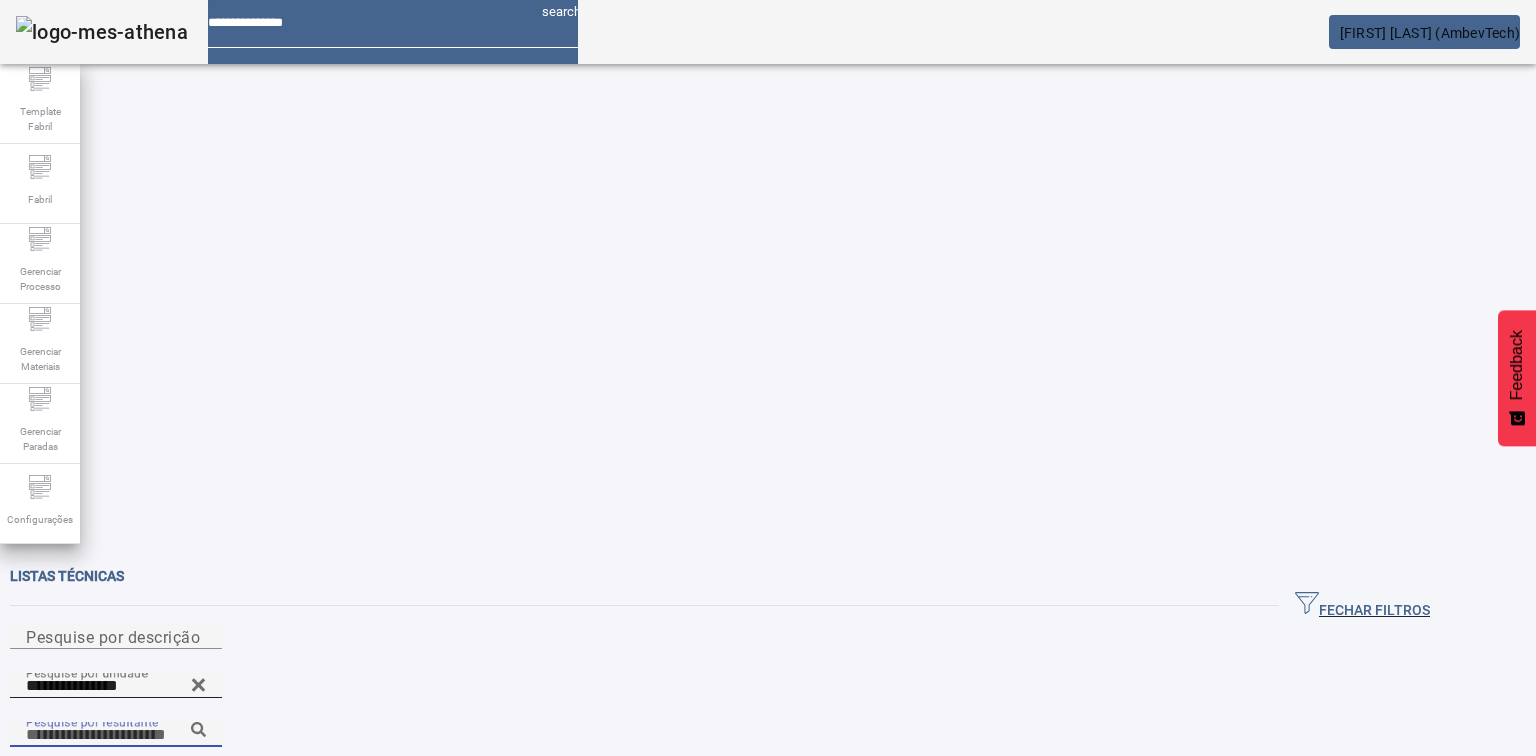 click on "Pesquise por resultante" at bounding box center [116, 735] 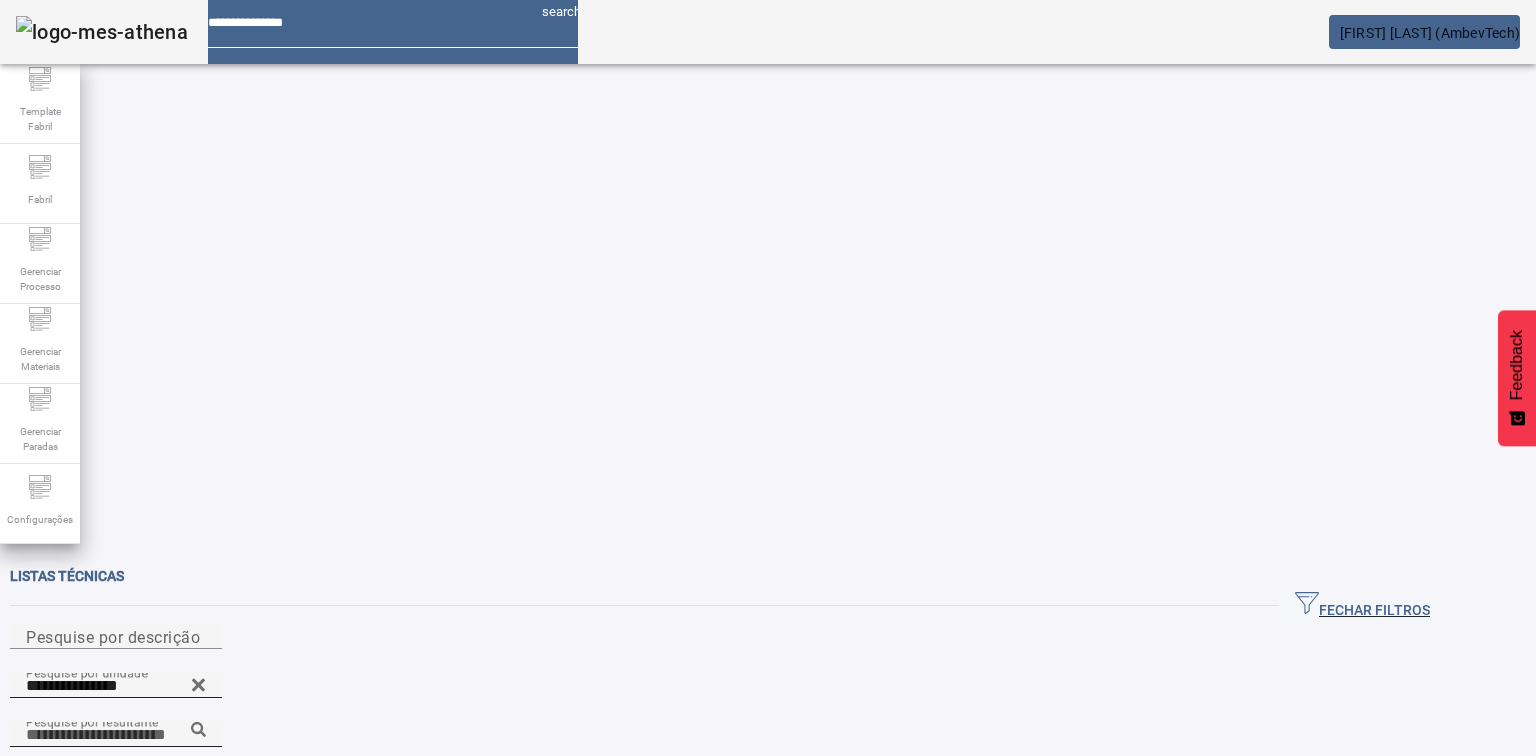 click at bounding box center [198, 729] 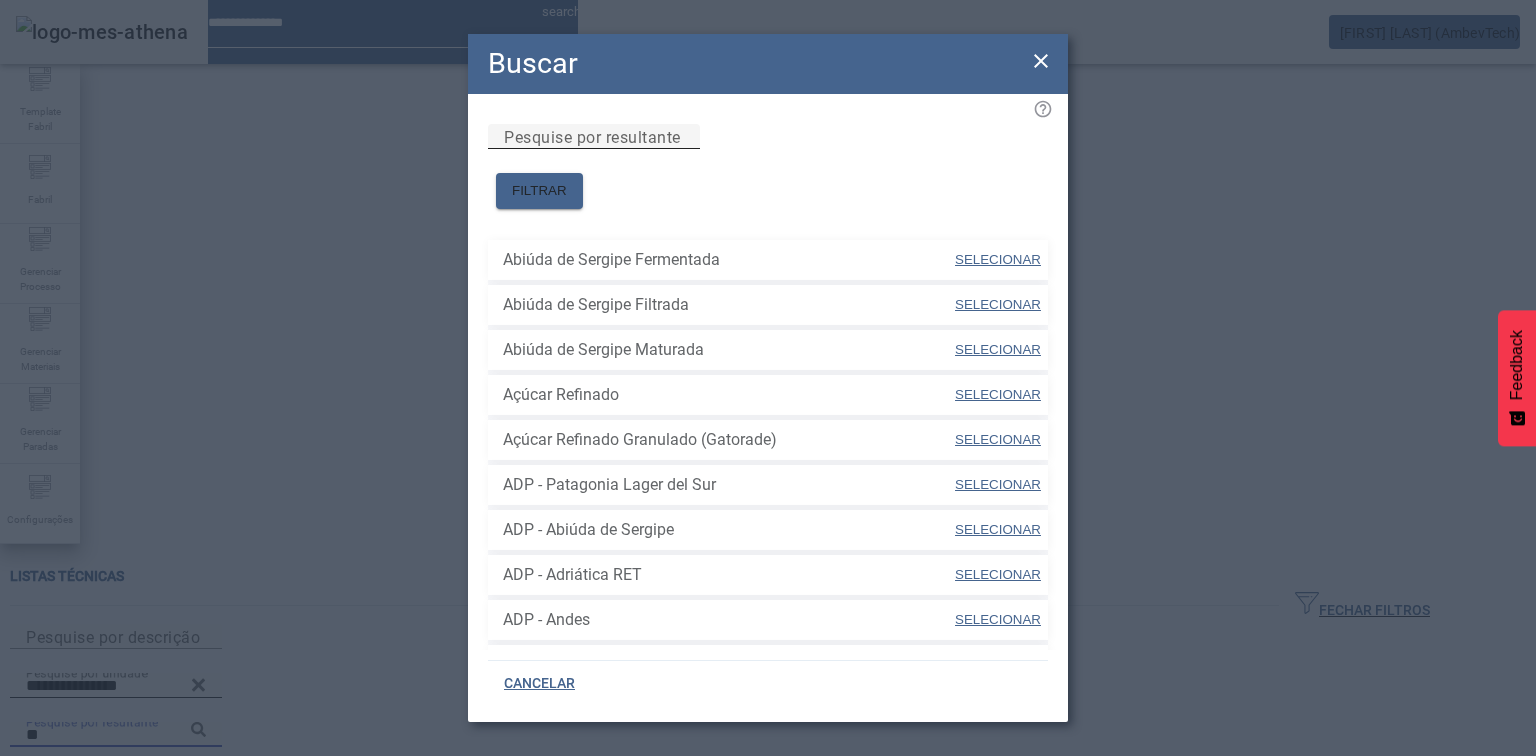 type on "**" 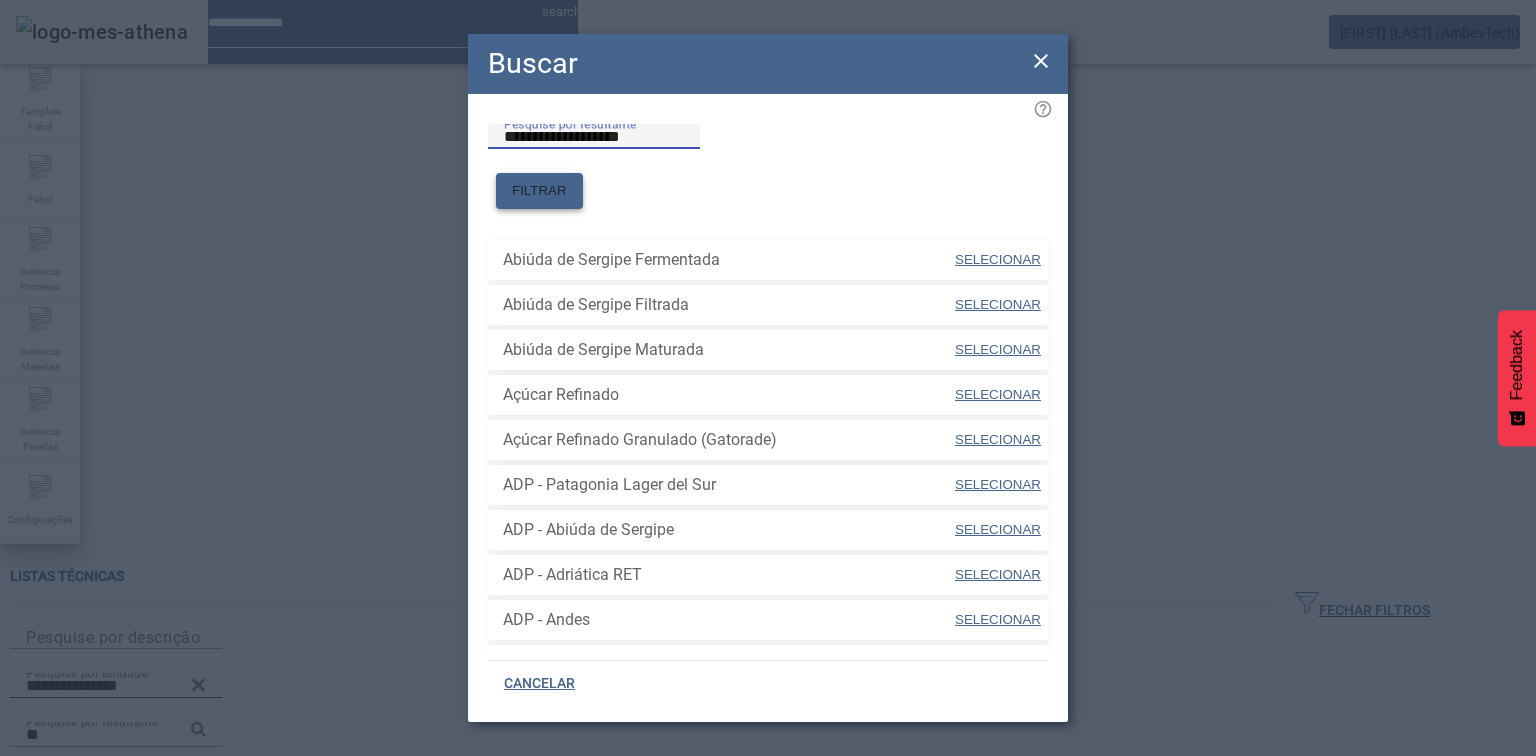 type on "**********" 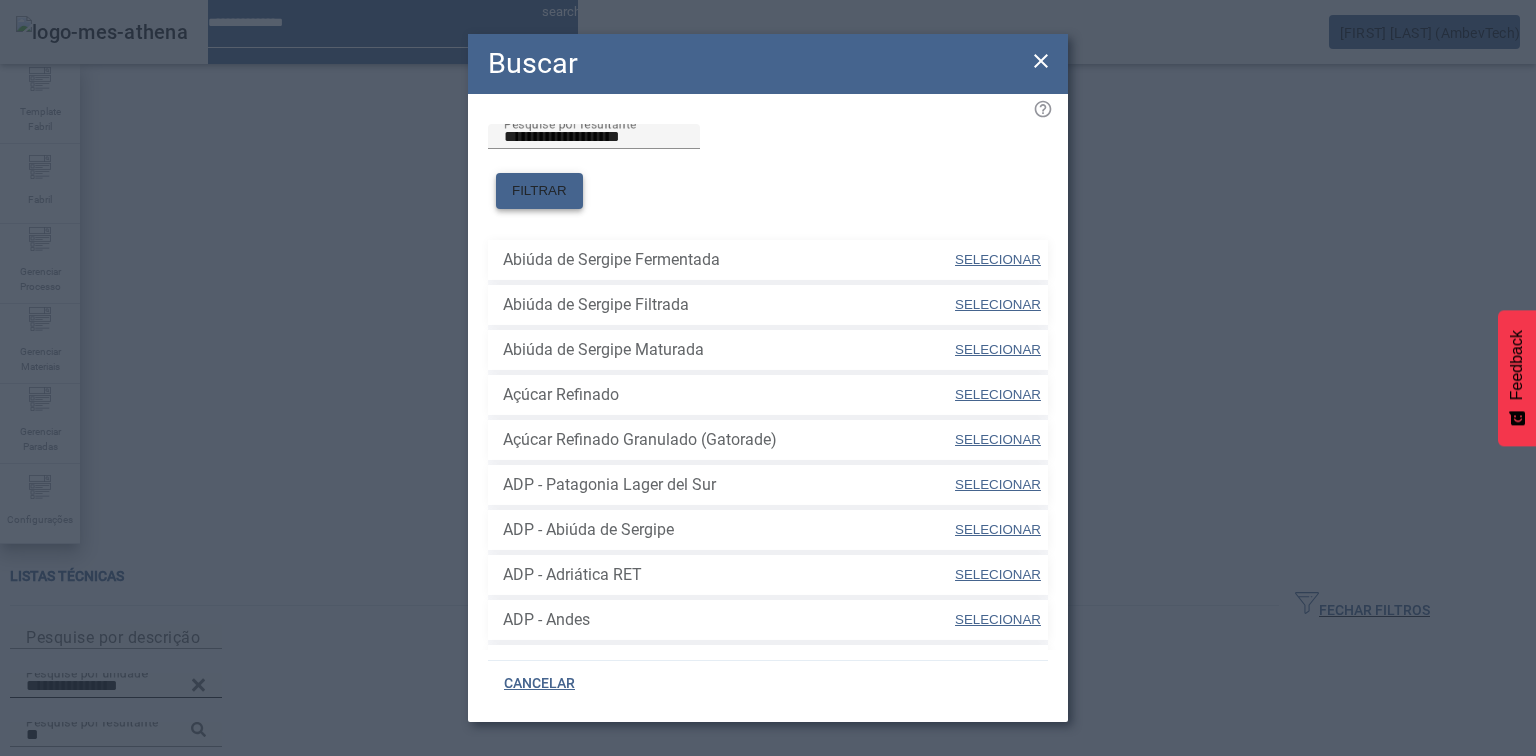click at bounding box center (539, 191) 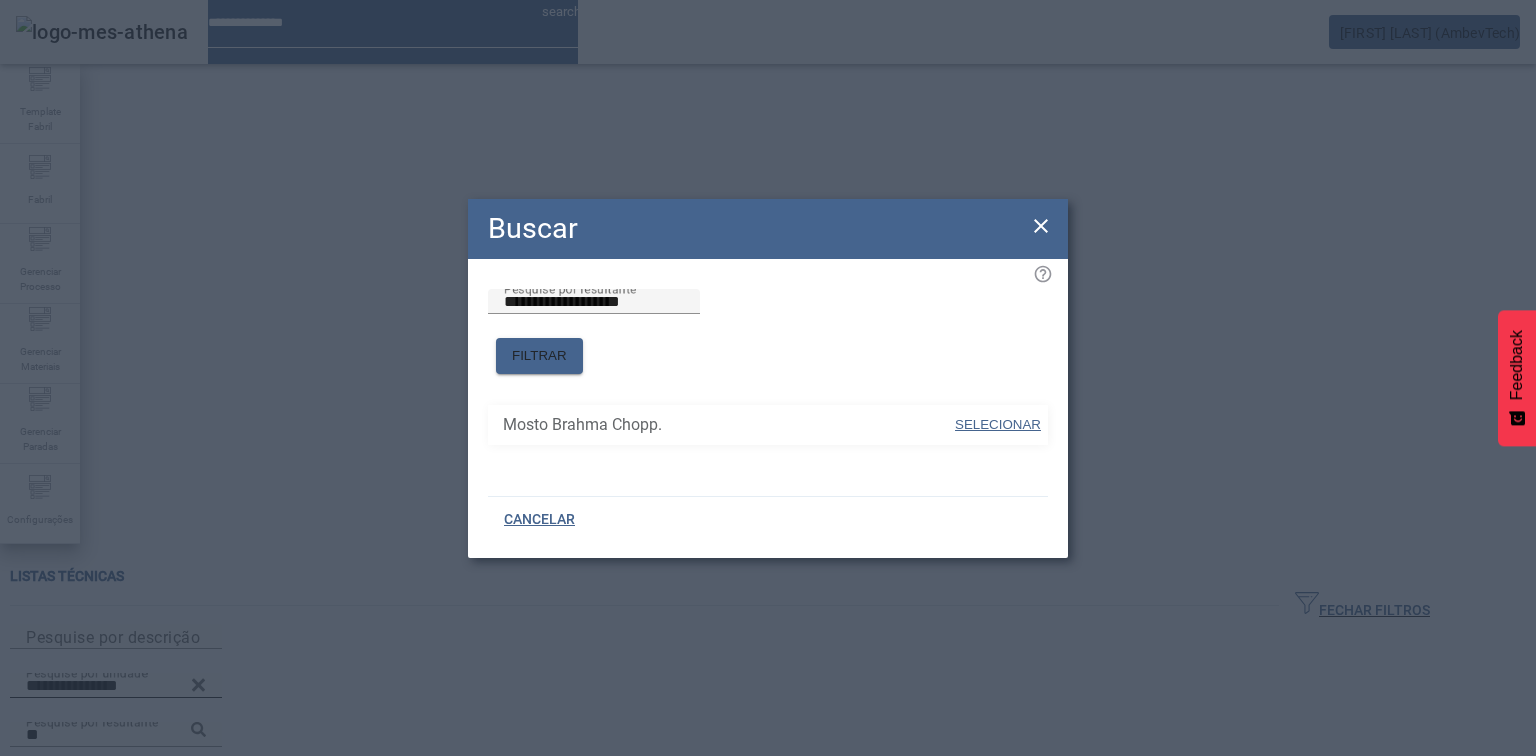 click on "SELECIONAR" at bounding box center (998, 424) 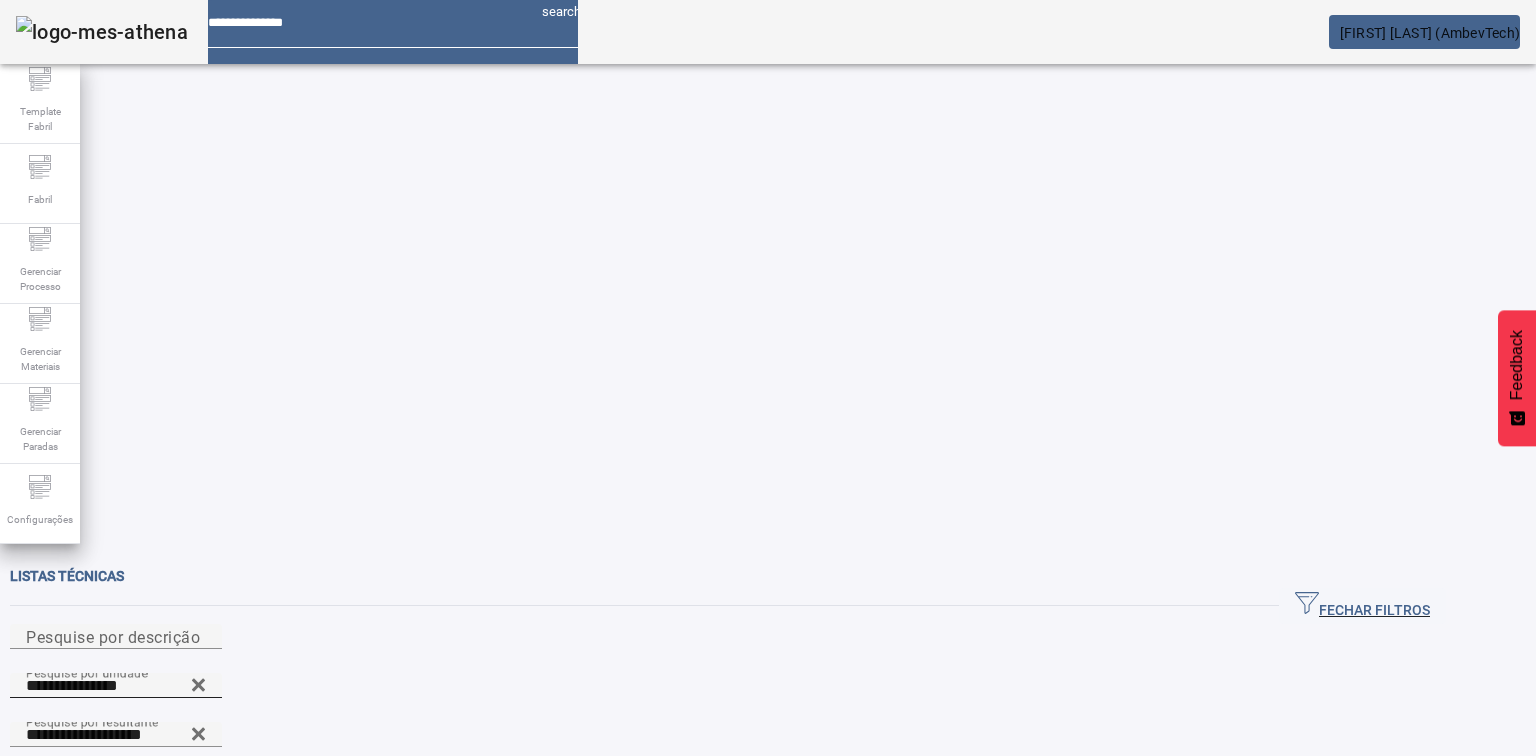click on "FILTRAR" at bounding box center (1402, 789) 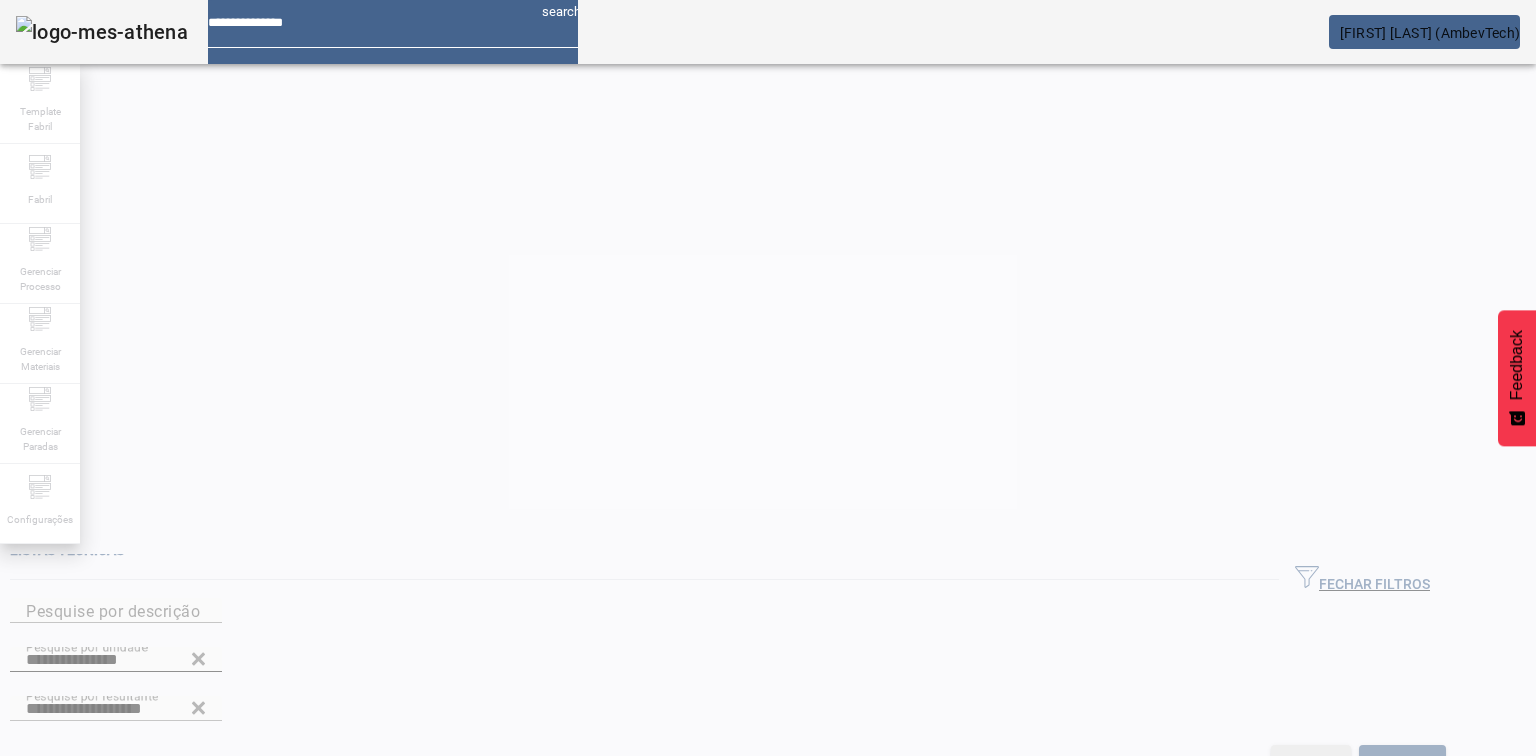 scroll, scrollTop: 0, scrollLeft: 0, axis: both 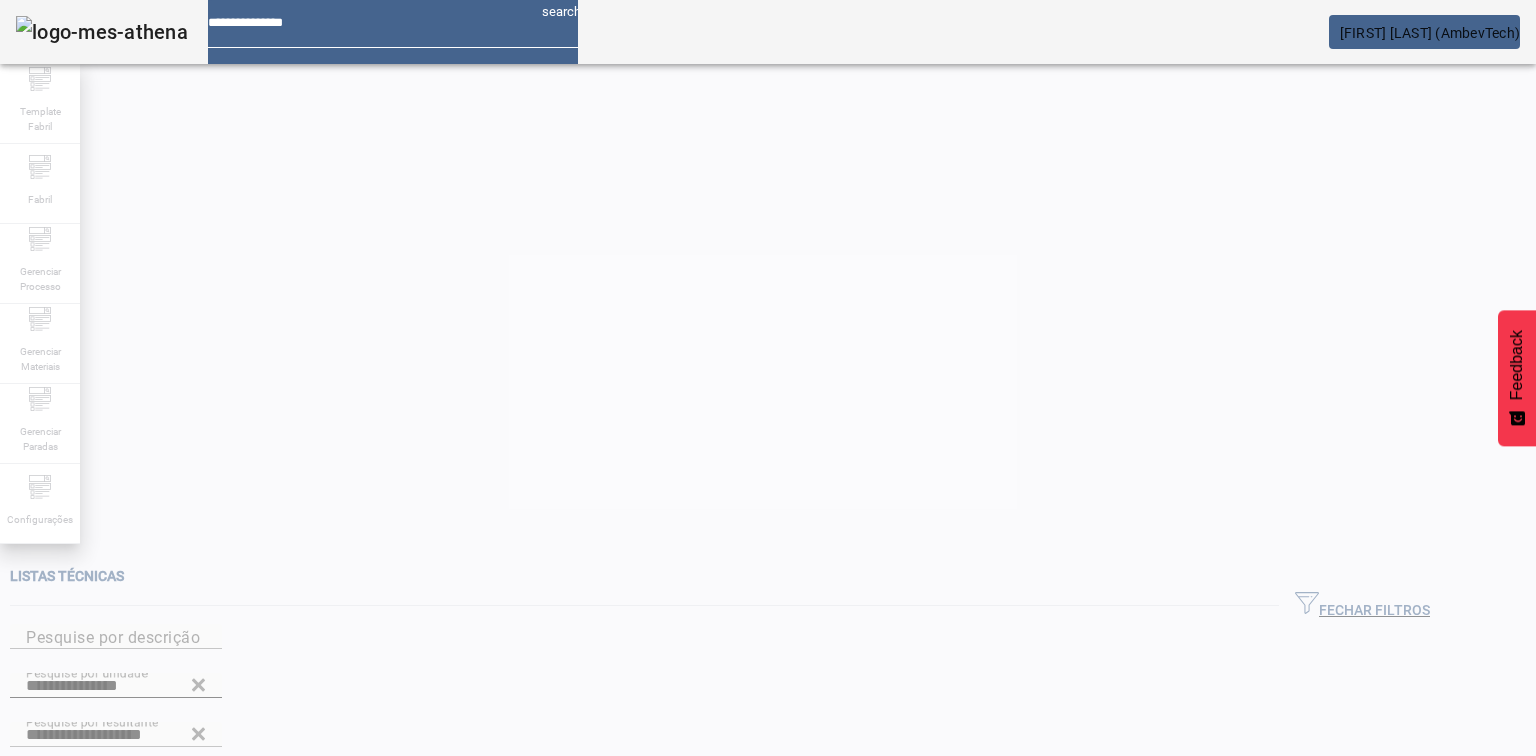 click at bounding box center (768, 378) 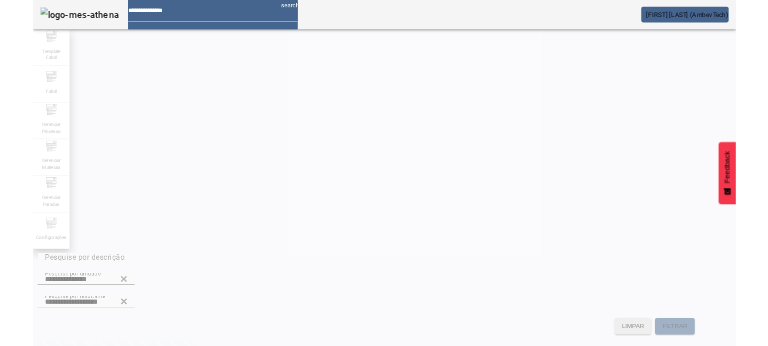 scroll, scrollTop: 0, scrollLeft: 0, axis: both 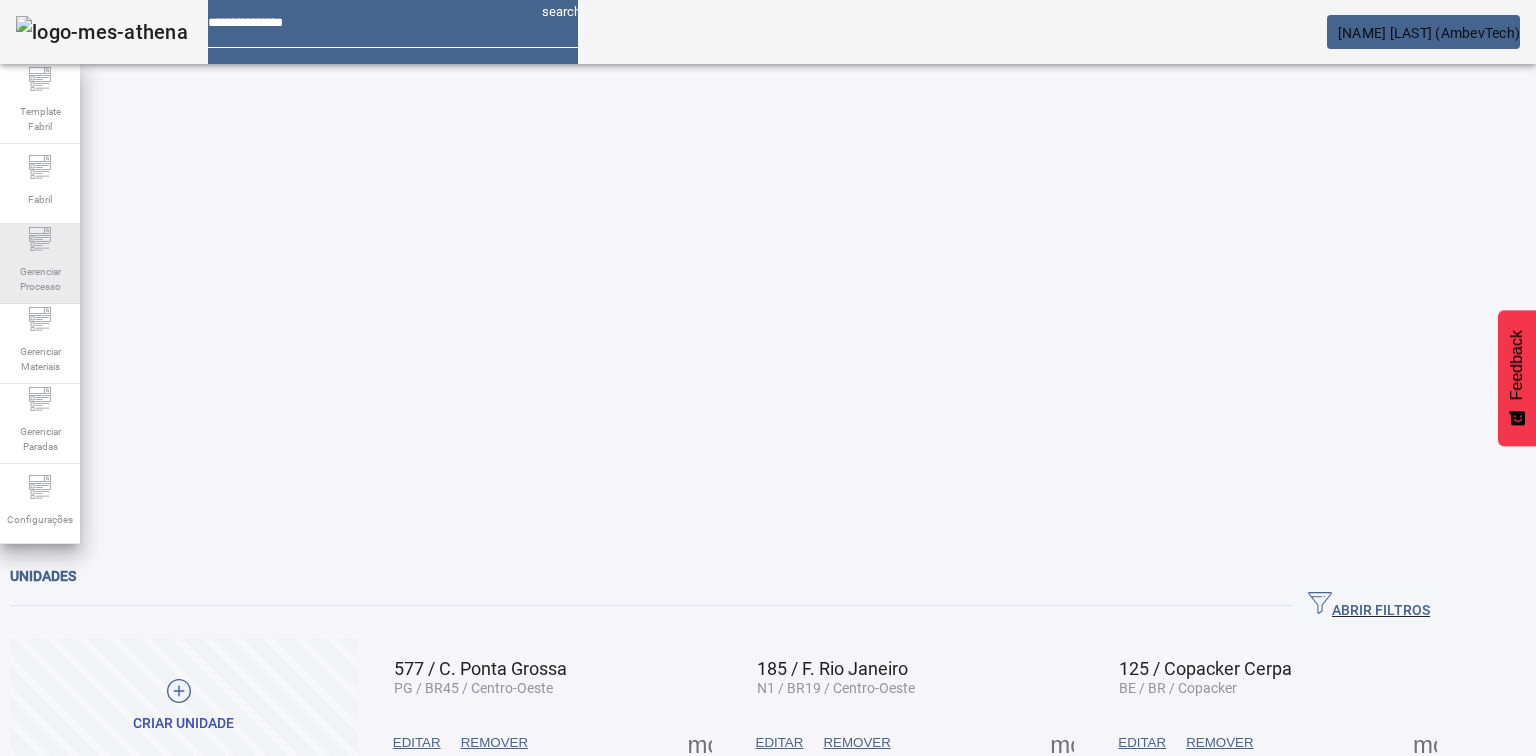 click at bounding box center (40, 79) 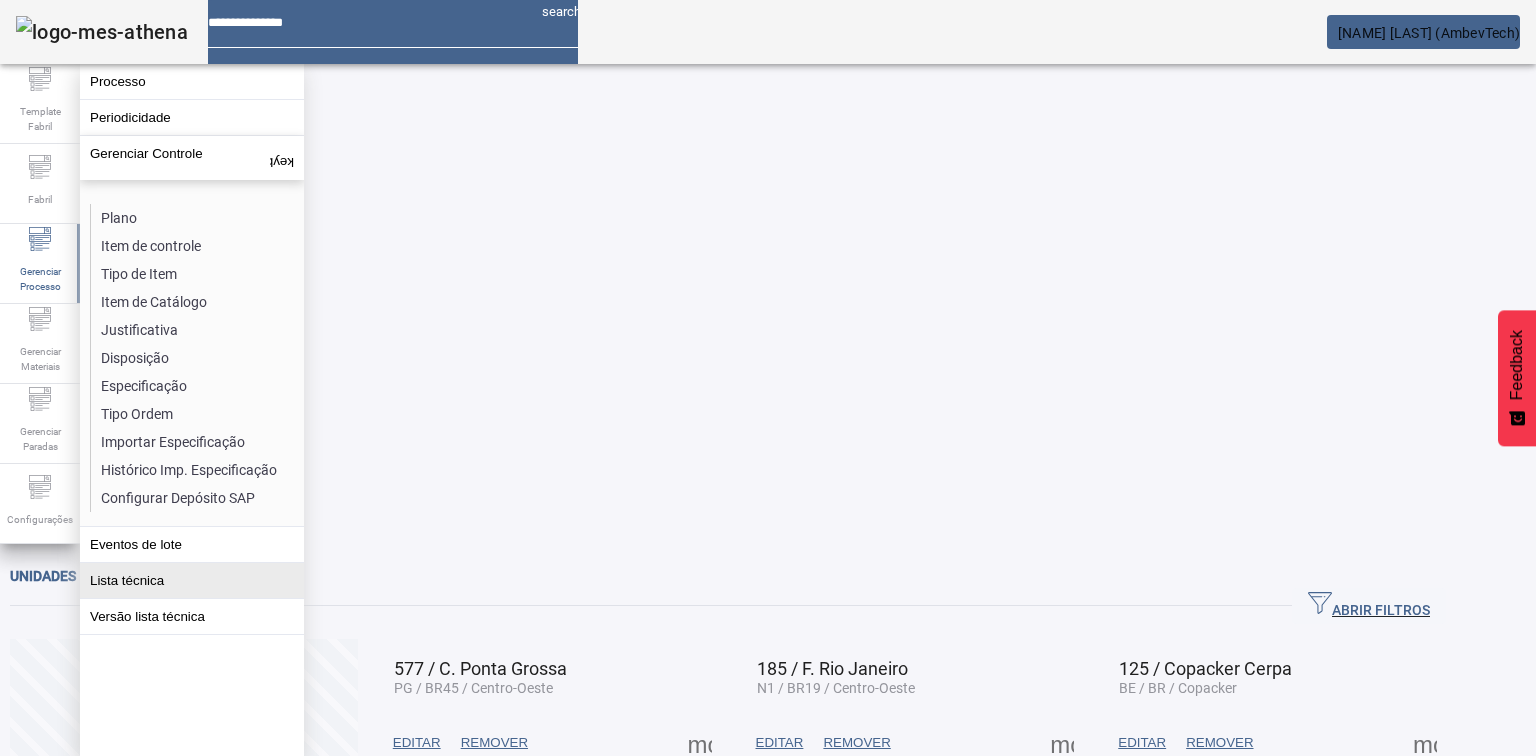 click on "Lista técnica" at bounding box center (192, 81) 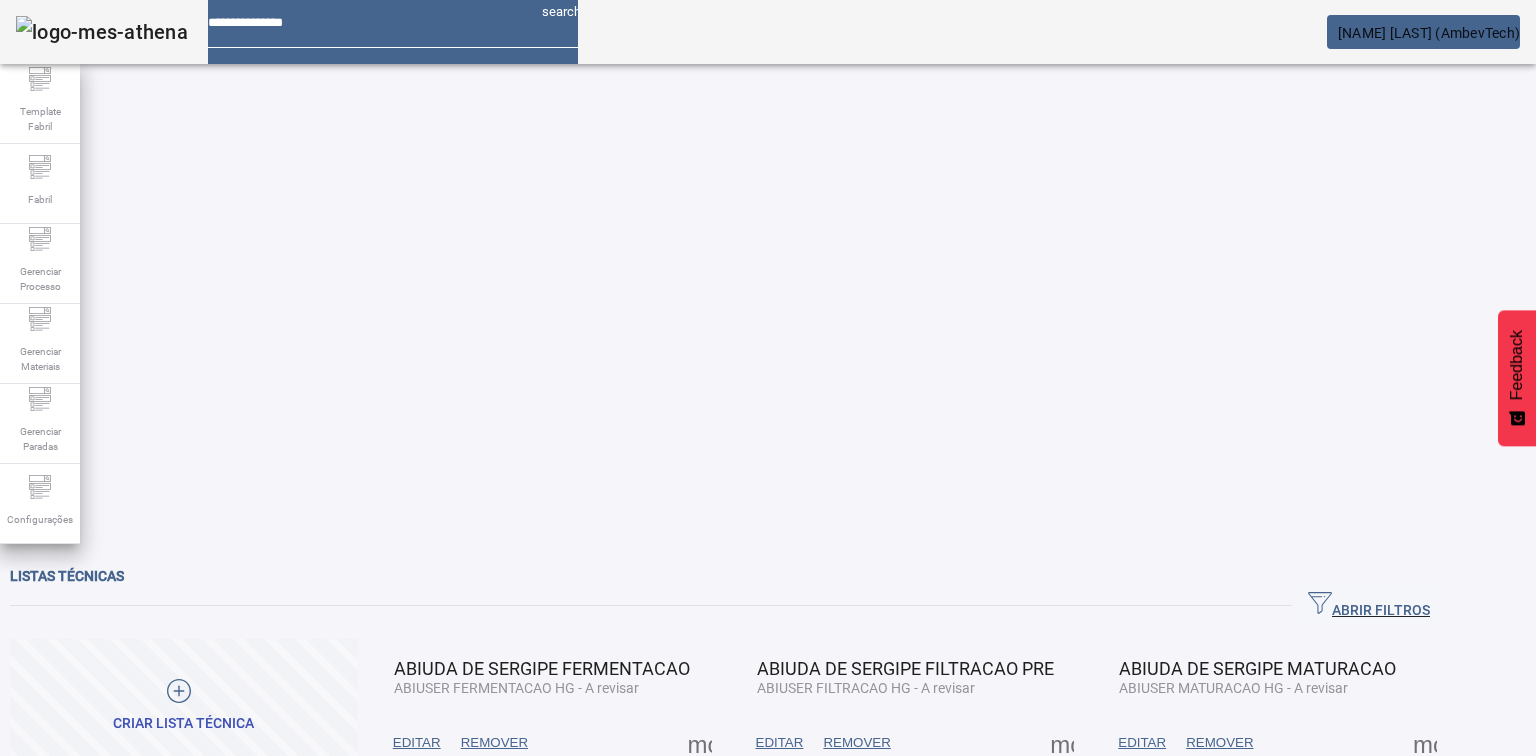 click on "ABRIR FILTROS" at bounding box center [1369, 606] 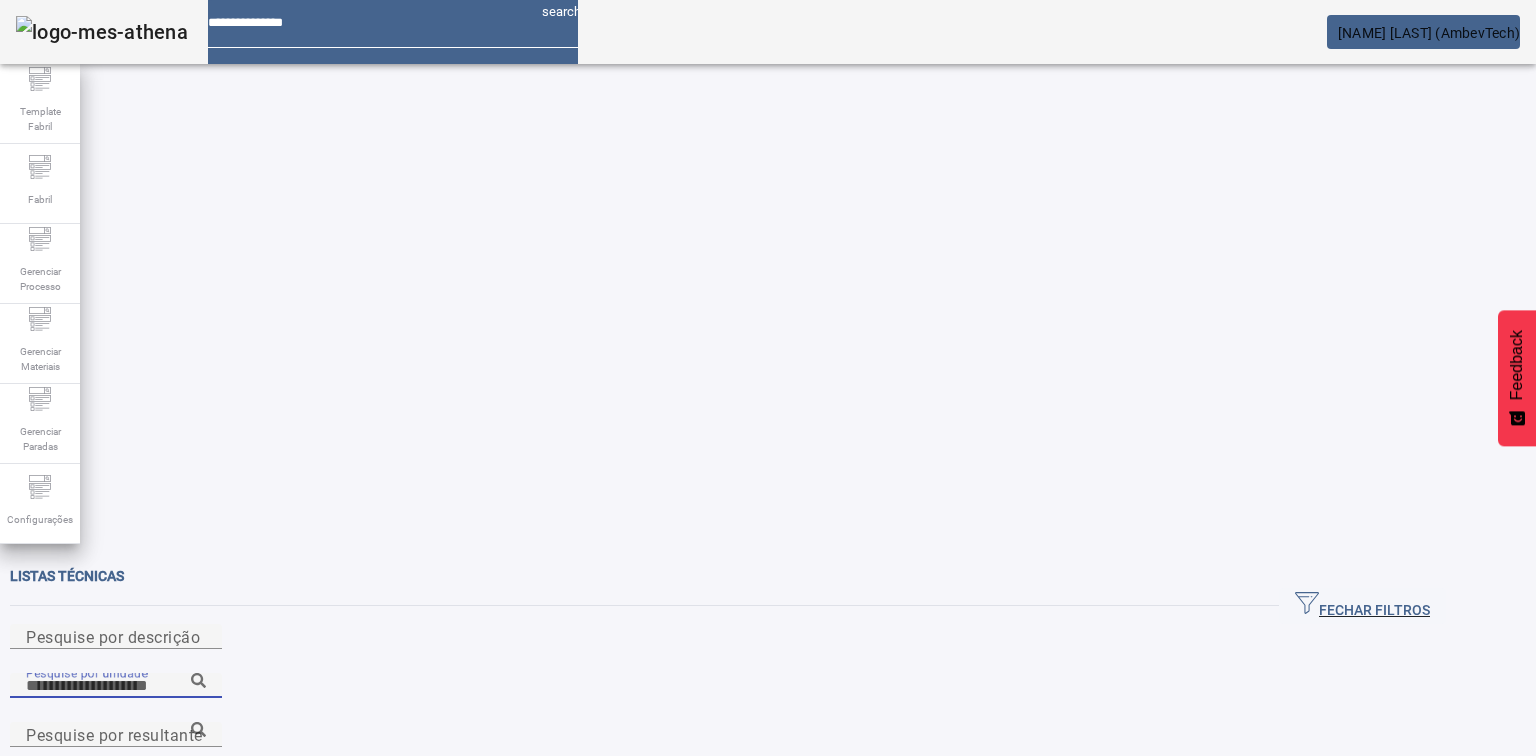 click on "Pesquise por unidade" at bounding box center (116, 686) 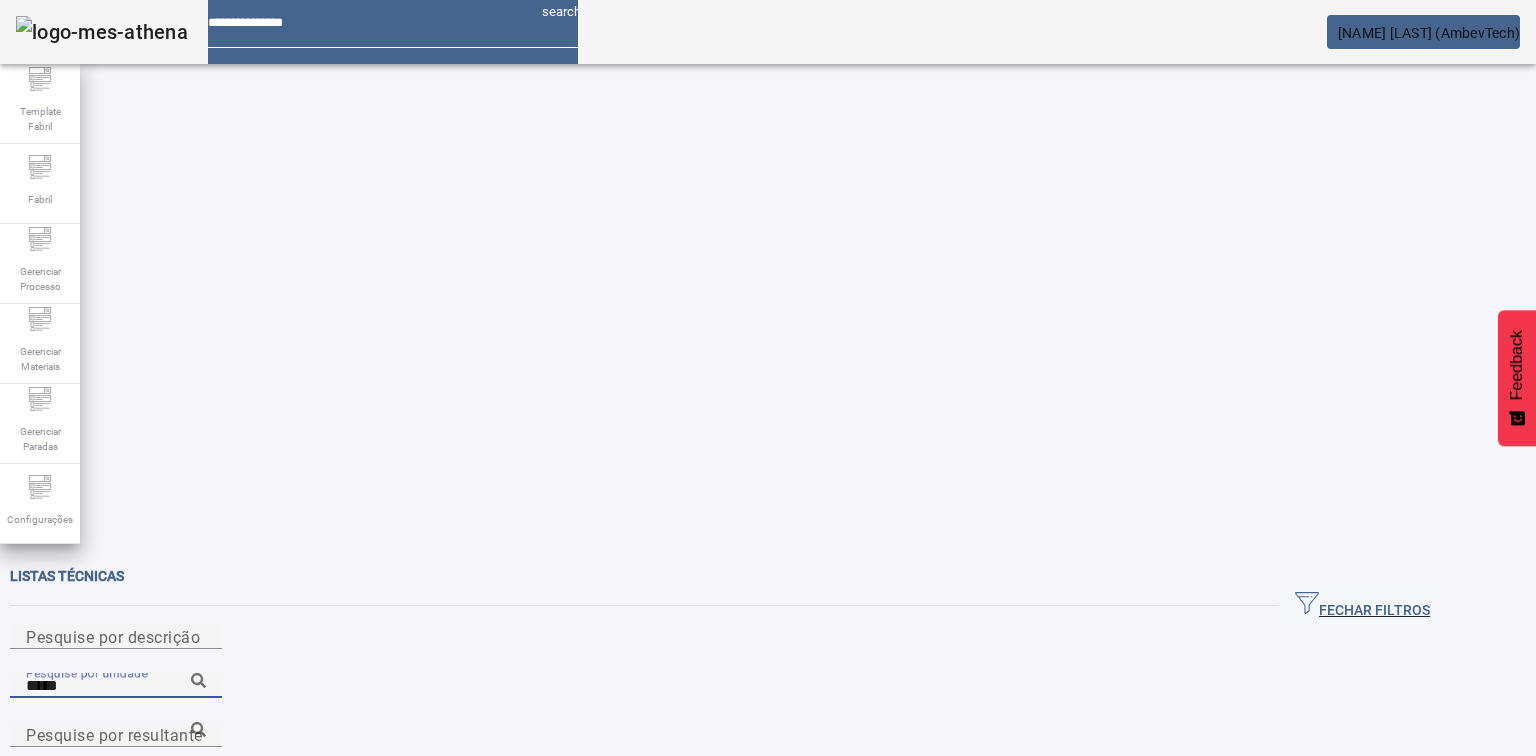 type on "*****" 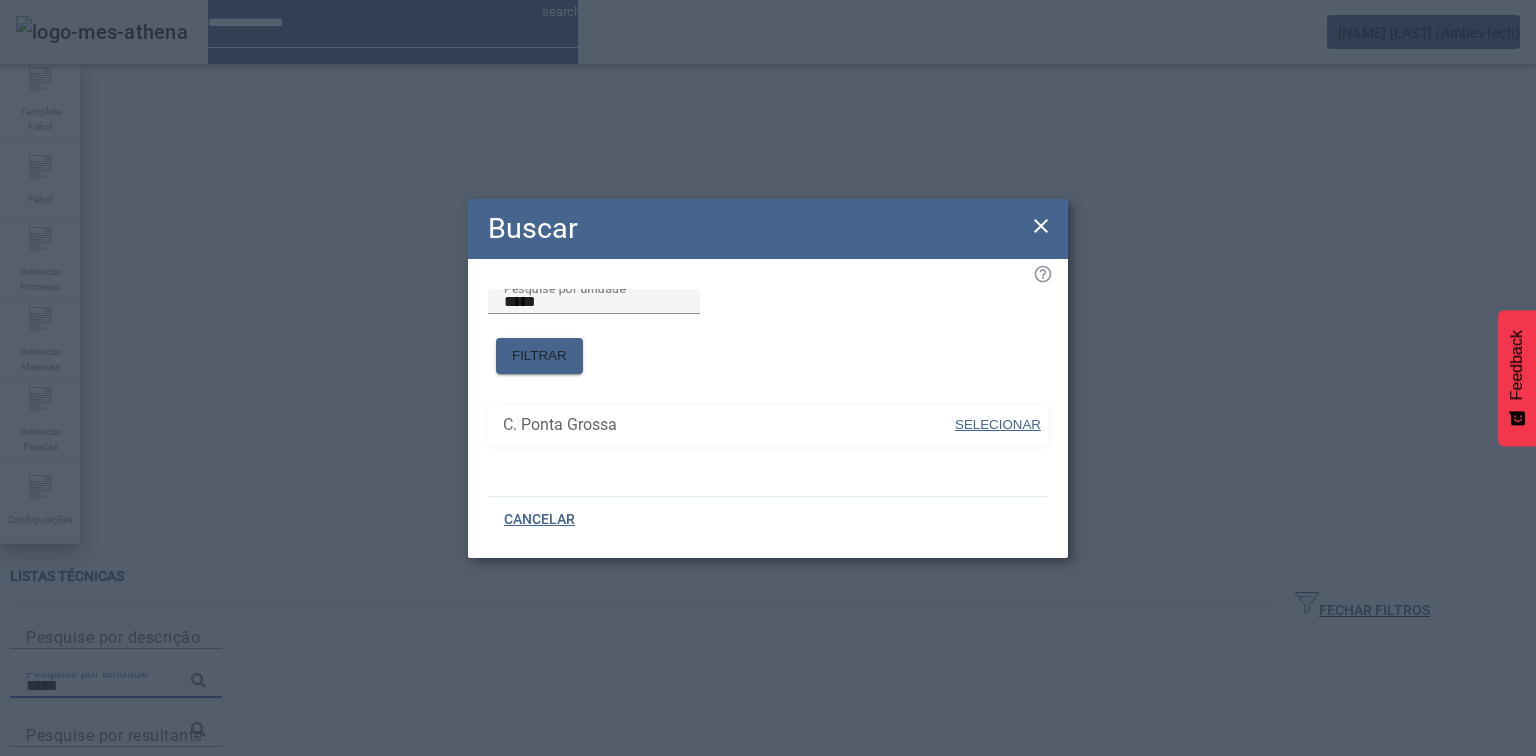 click on "SELECIONAR" at bounding box center (998, 424) 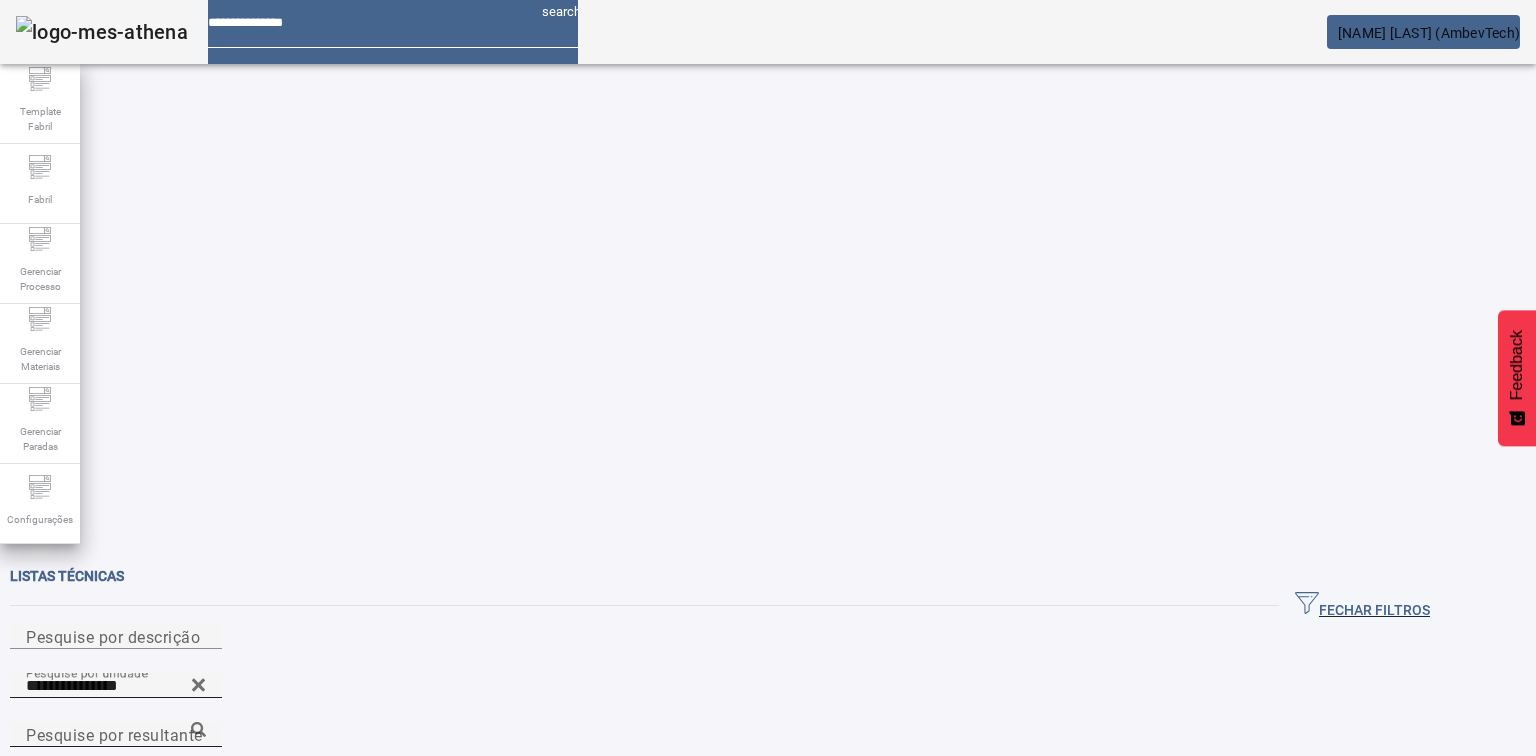 click on "Pesquise por resultante" at bounding box center [116, 735] 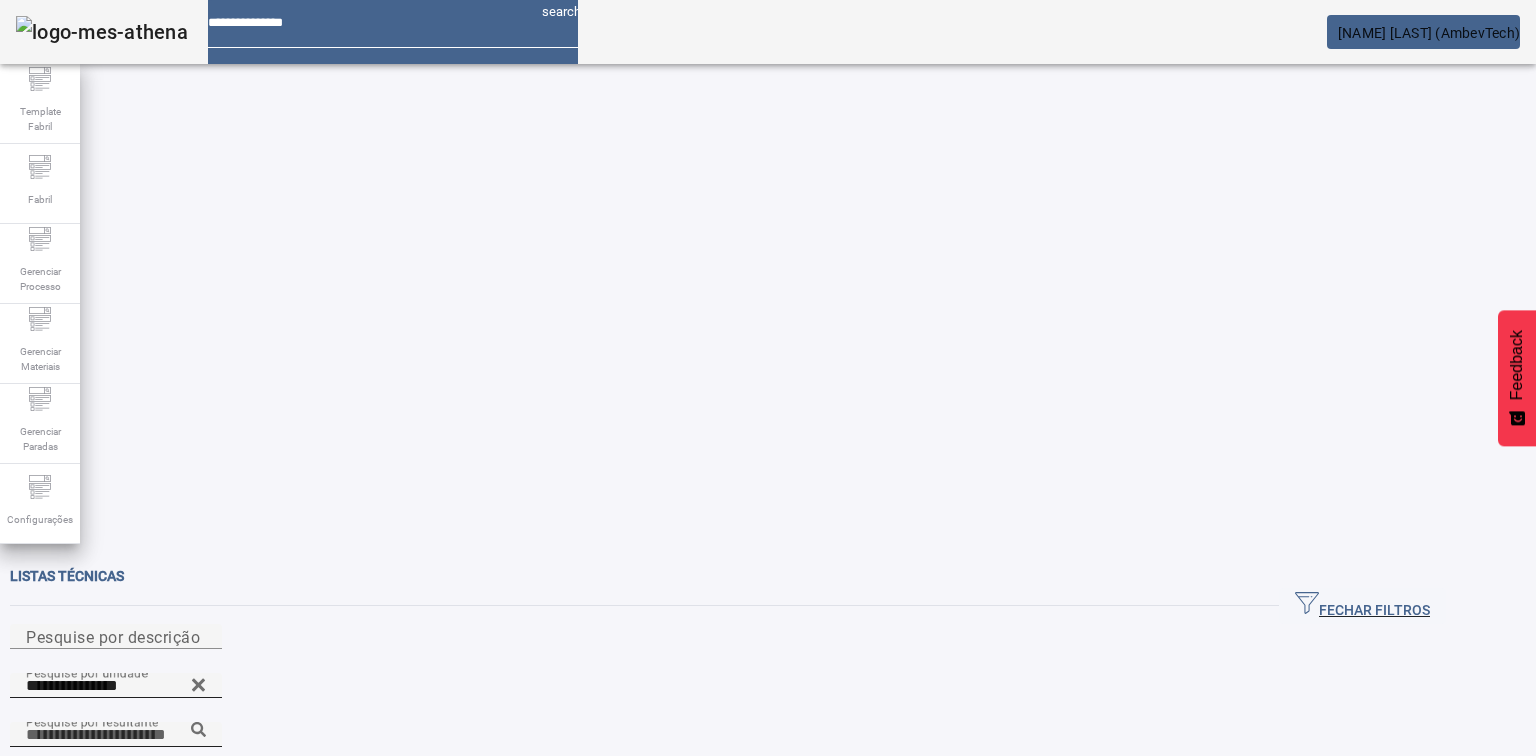 click at bounding box center [198, 729] 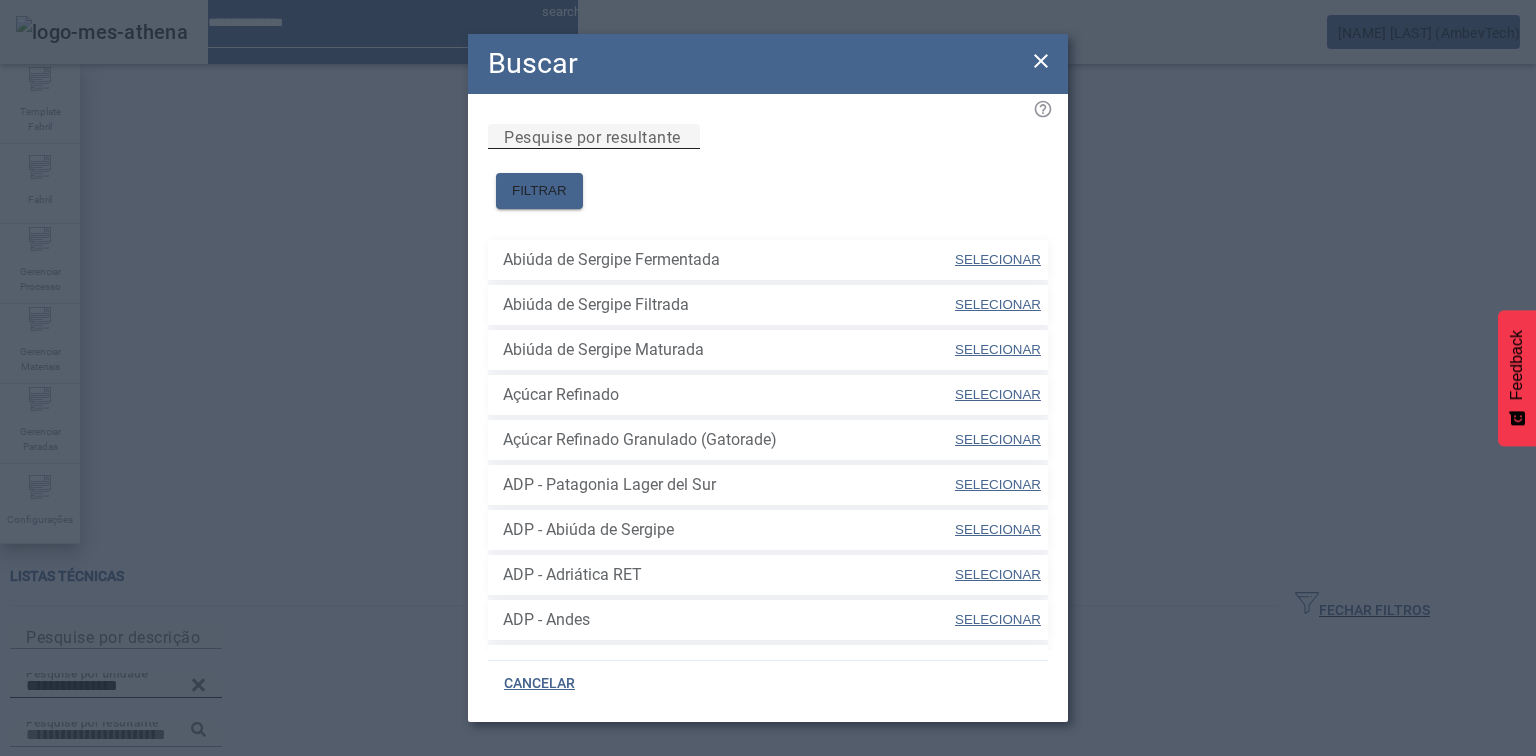 click on "Pesquise por resultante" at bounding box center [594, 136] 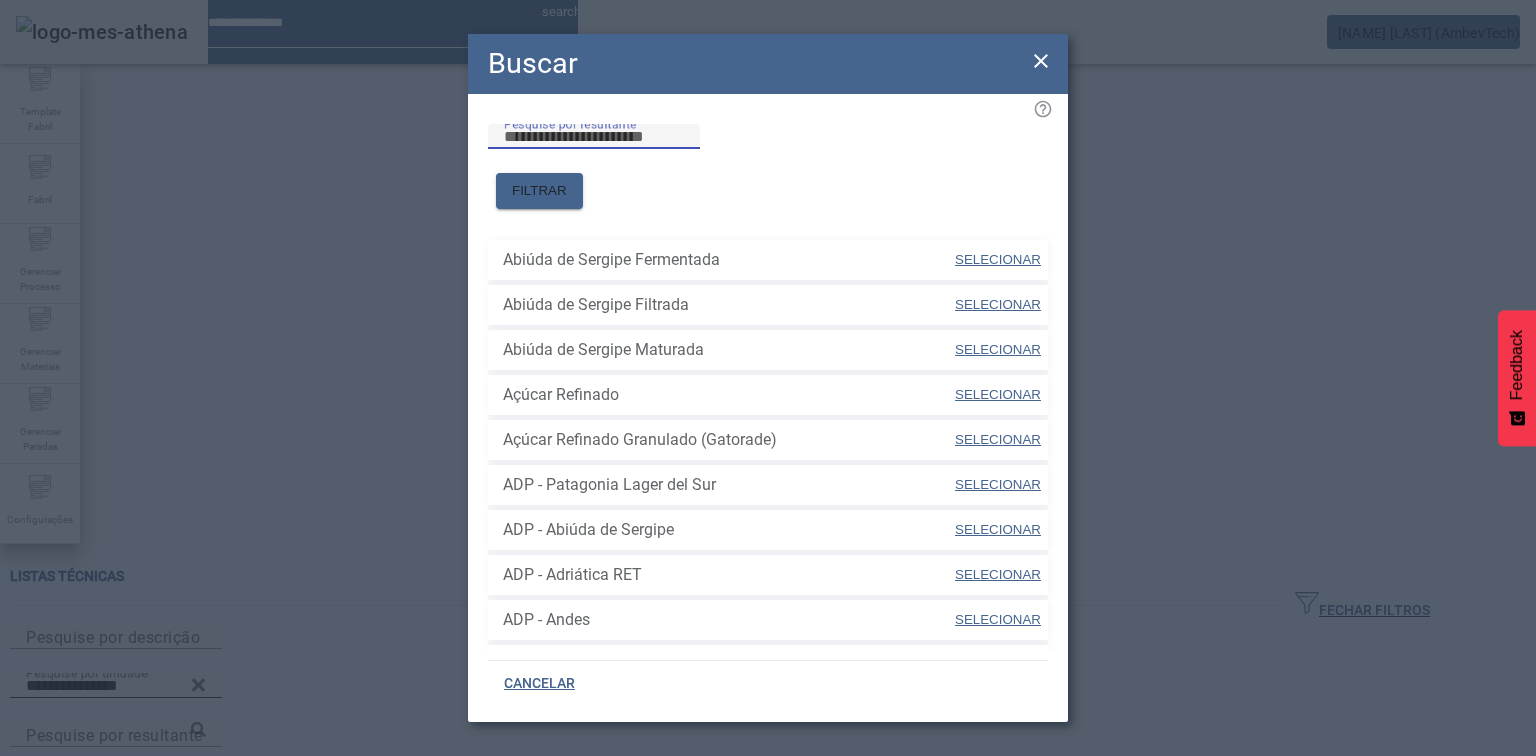 click on "Pesquise por resultante" at bounding box center [594, 137] 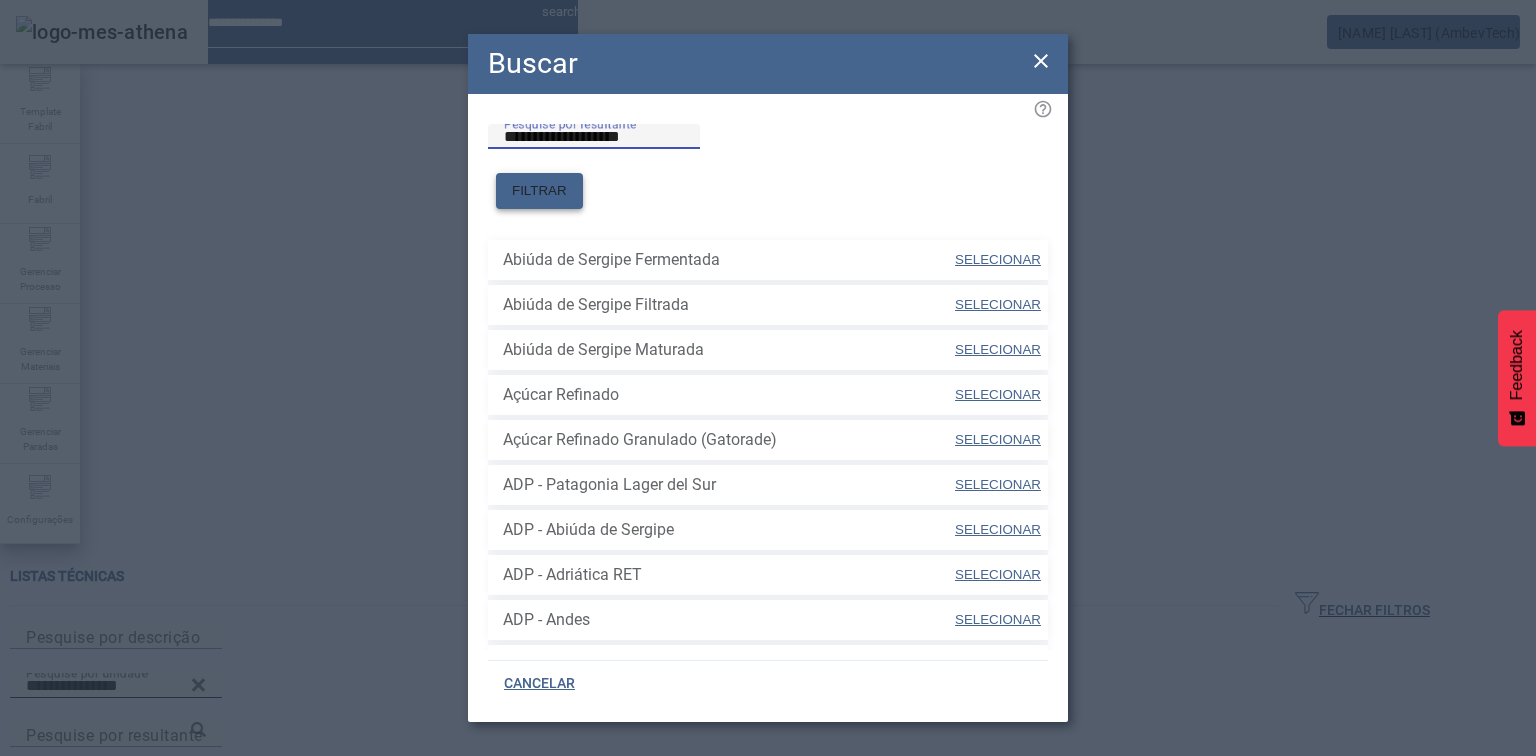 type on "**********" 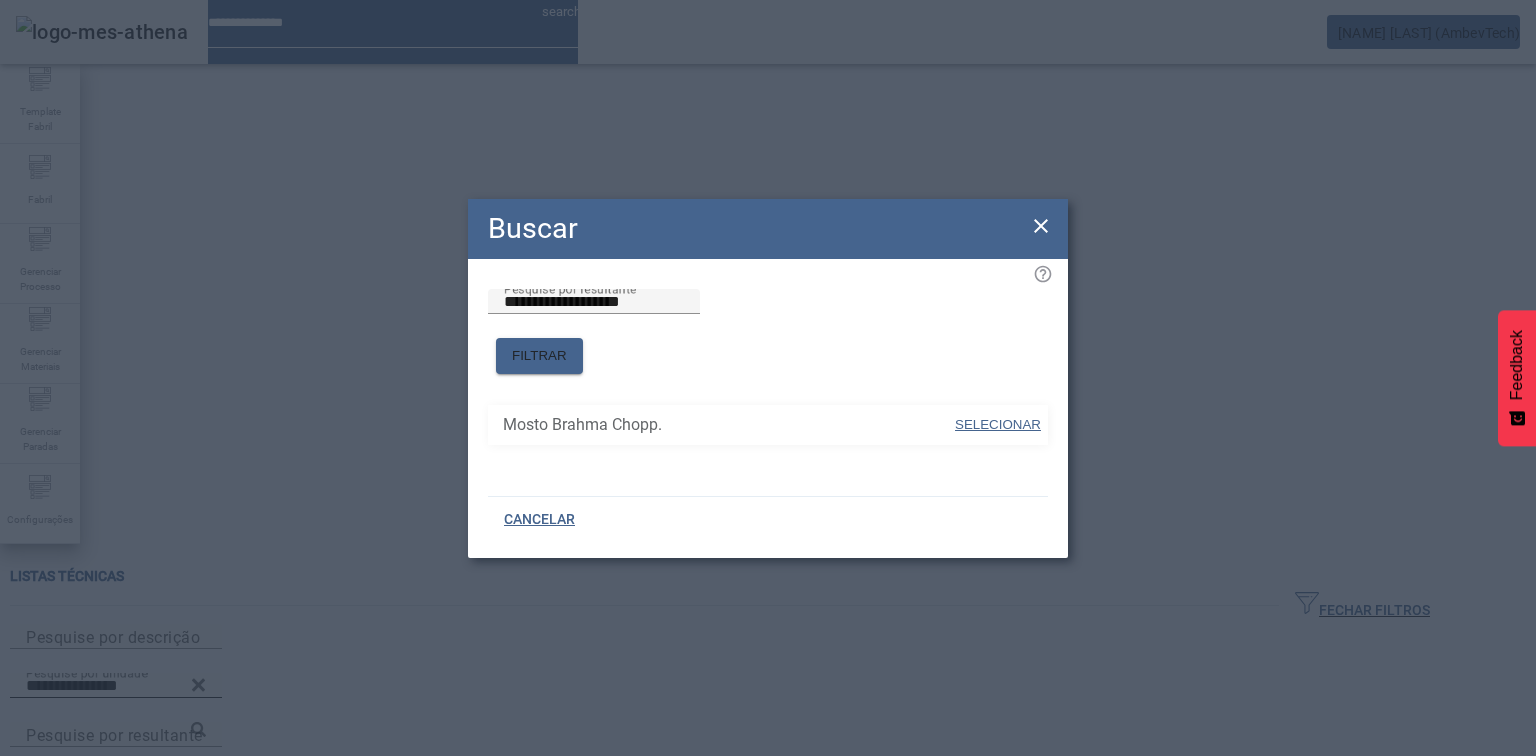 click on "SELECIONAR" at bounding box center [998, 424] 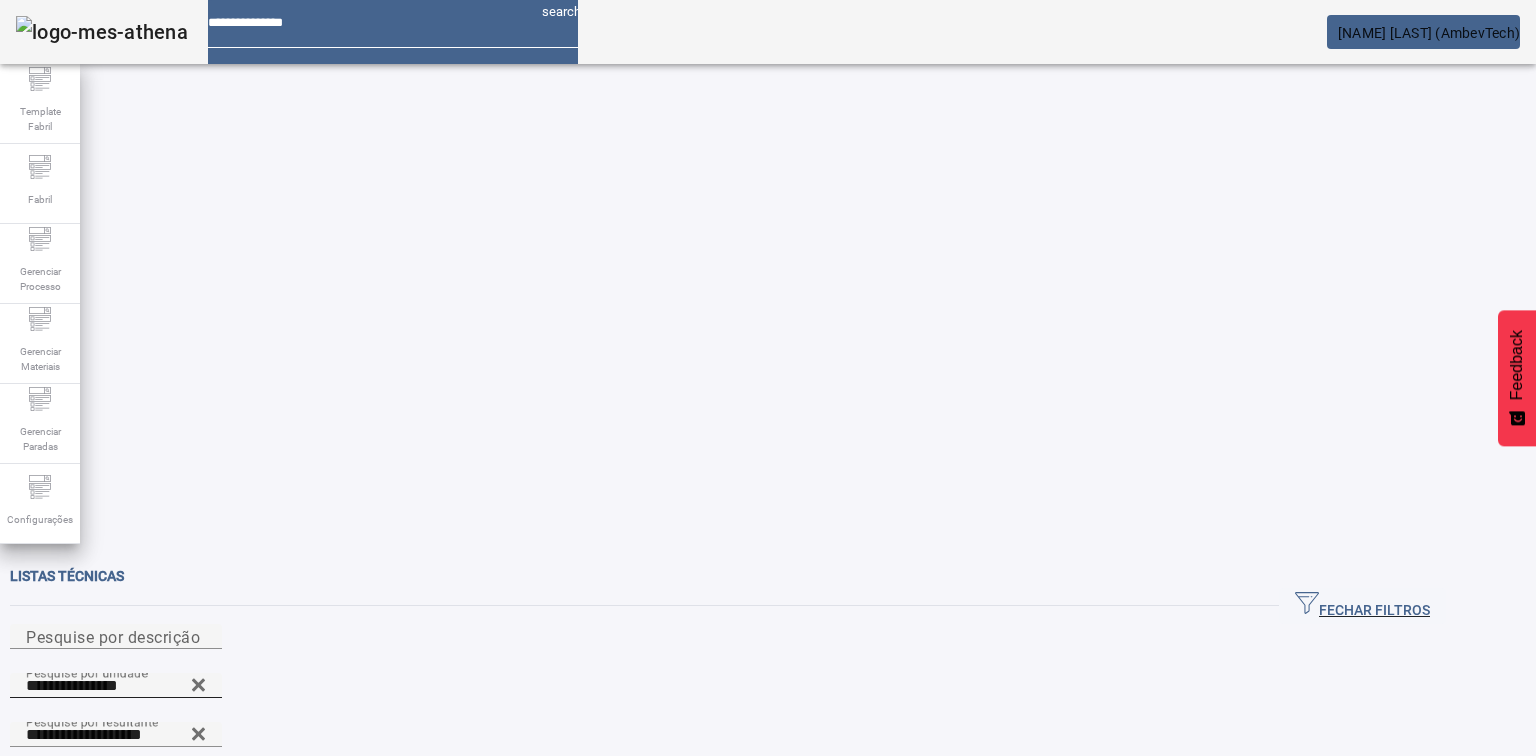 click on "FILTRAR" at bounding box center [1402, 789] 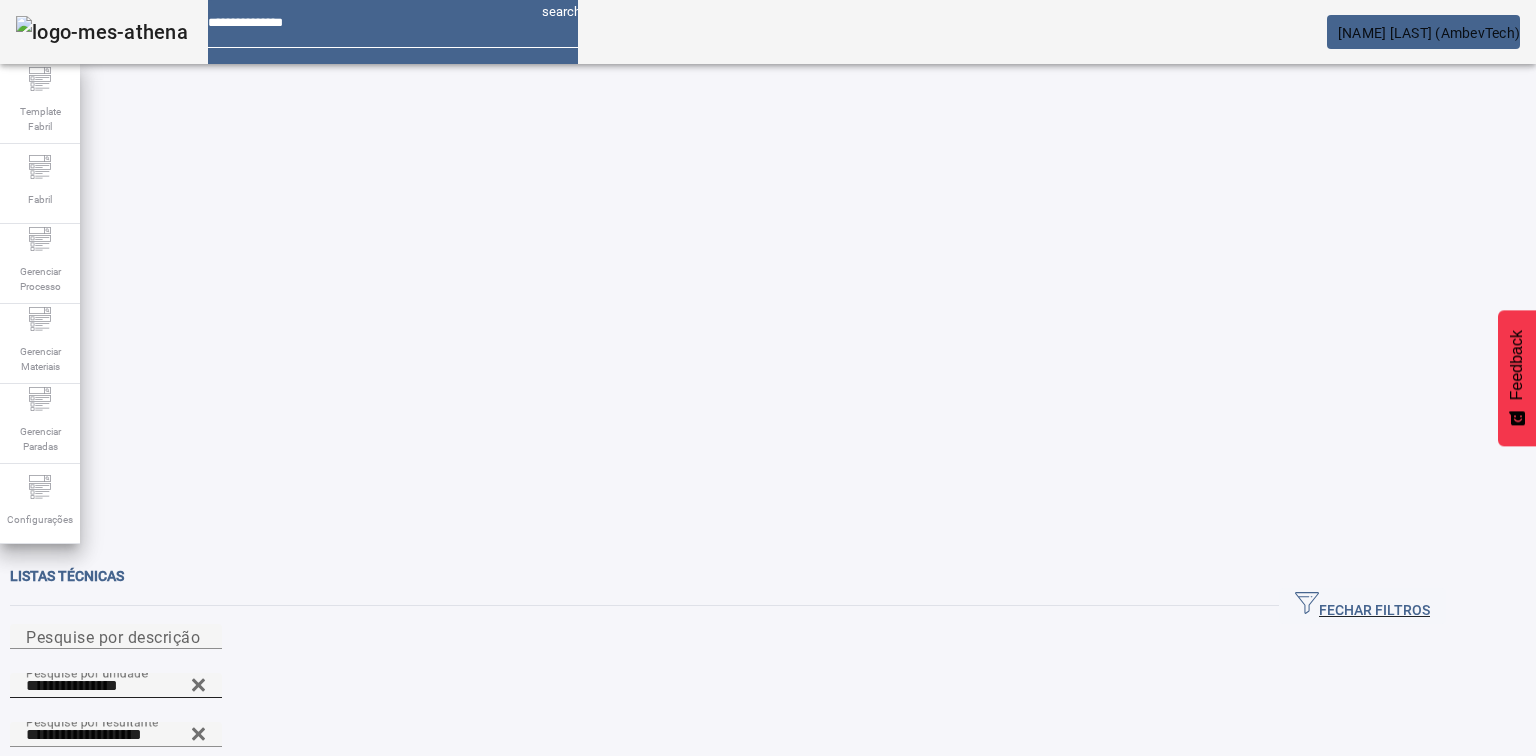 click on "EDITAR" at bounding box center [417, 926] 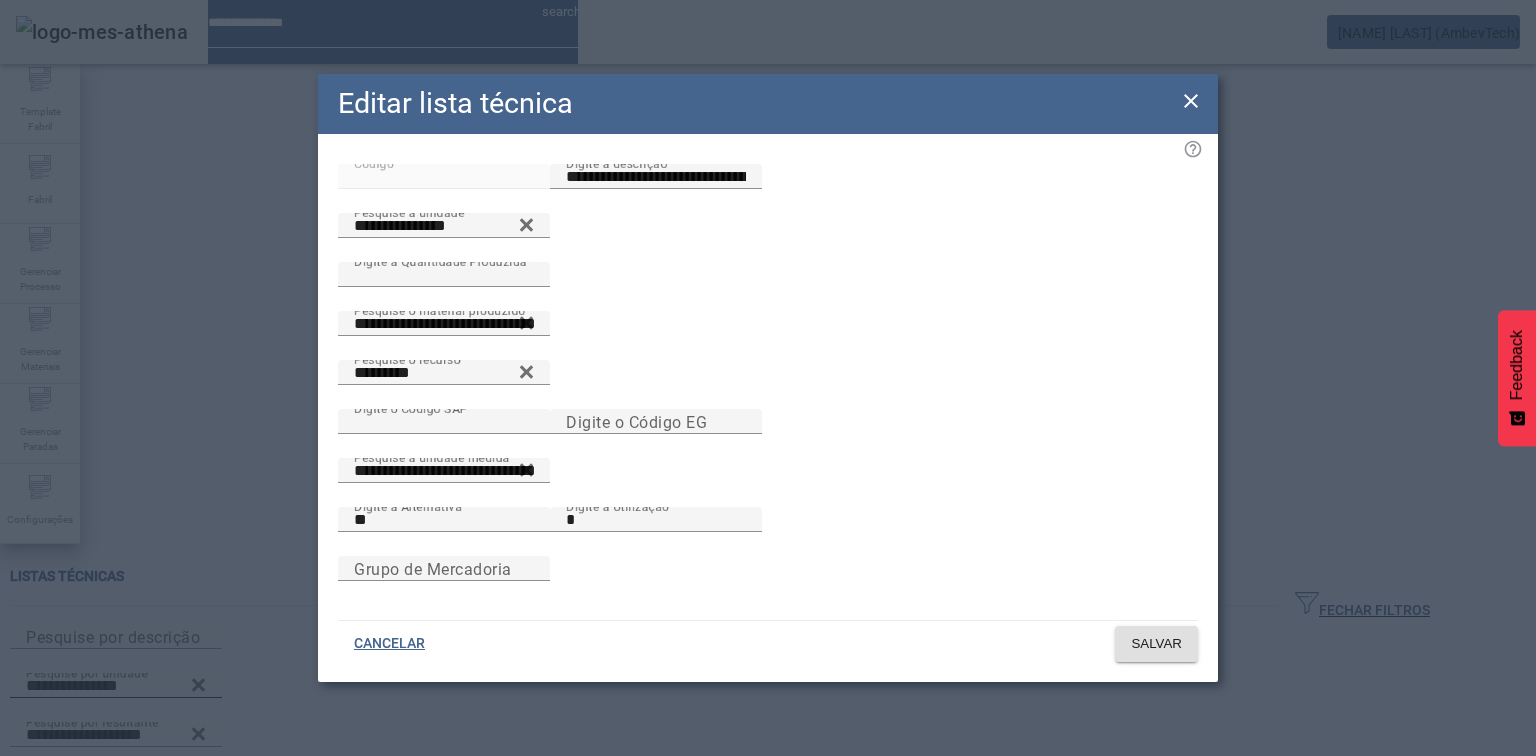 click at bounding box center (1191, 101) 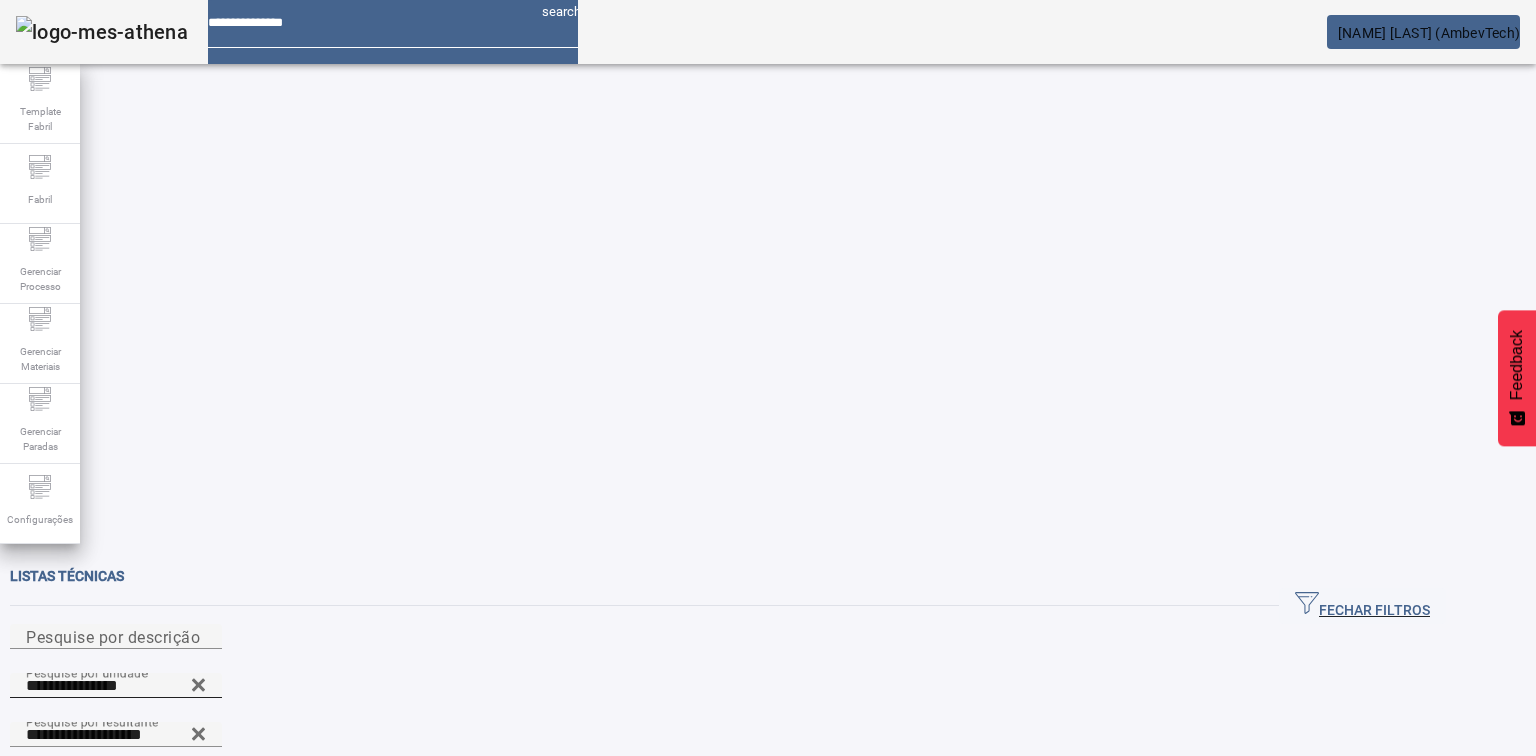 click at bounding box center (700, 926) 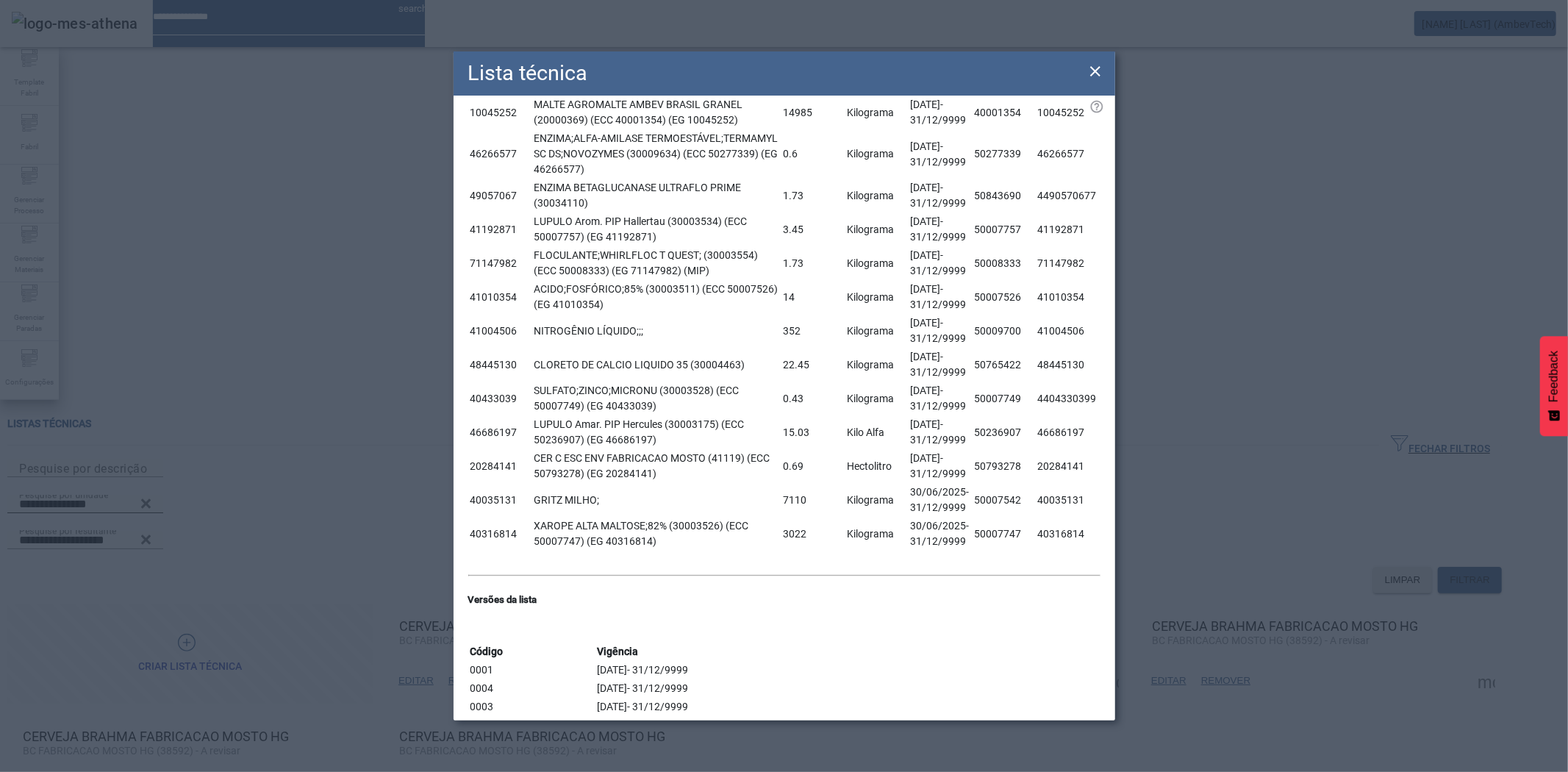 scroll, scrollTop: 701, scrollLeft: 0, axis: vertical 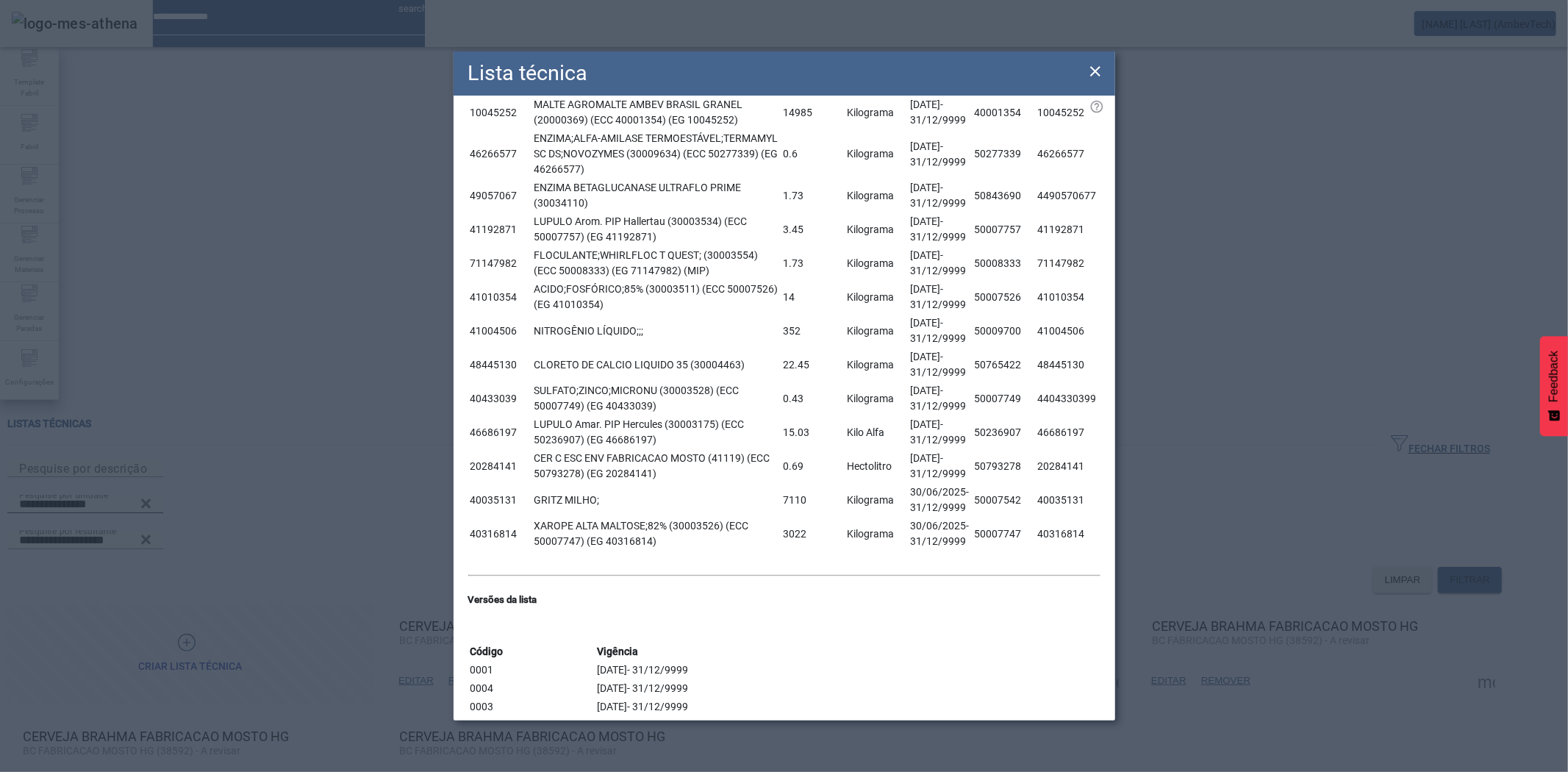 drag, startPoint x: 1069, startPoint y: 424, endPoint x: 439, endPoint y: 372, distance: 632.14239 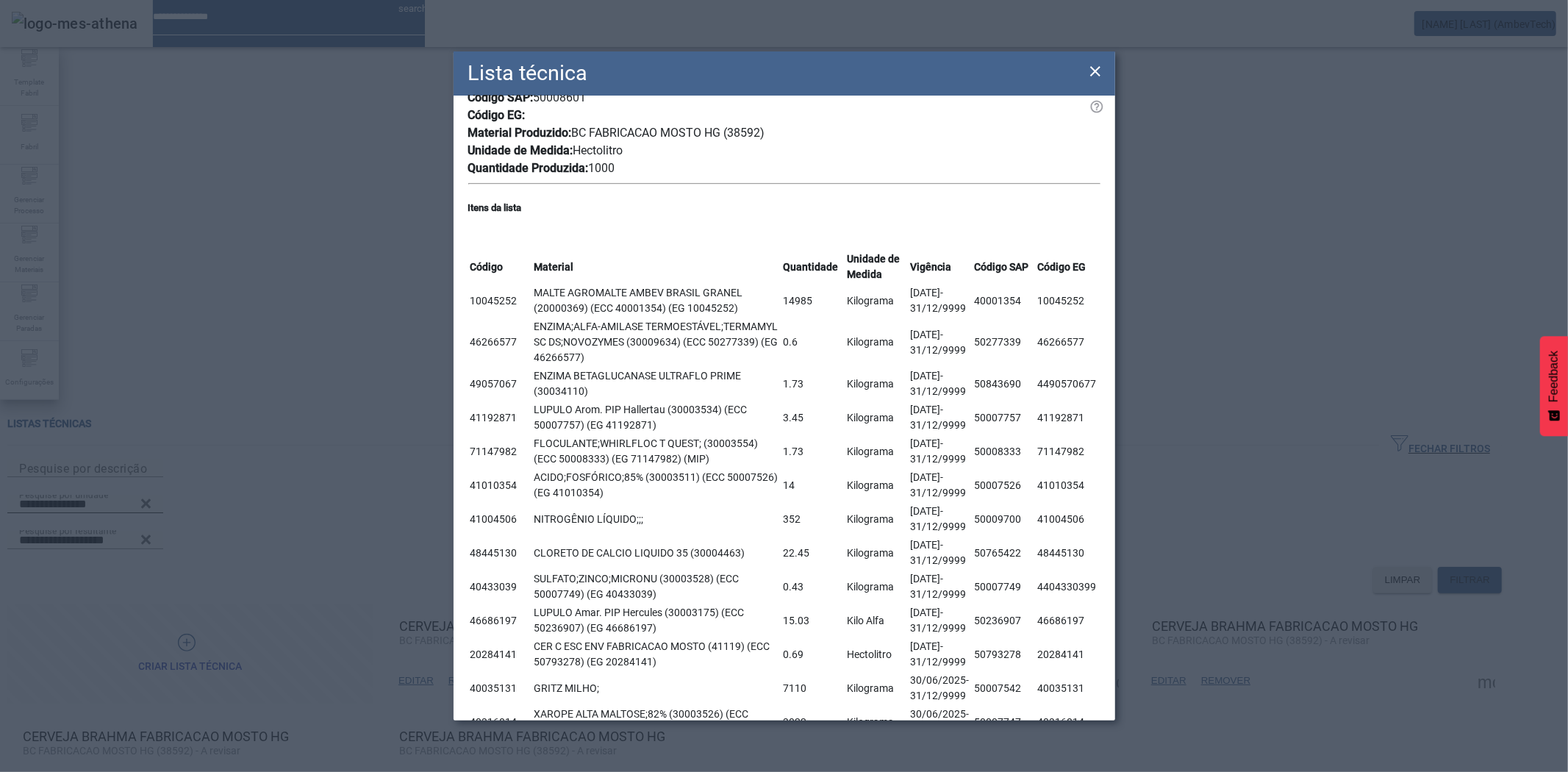 scroll, scrollTop: 163, scrollLeft: 0, axis: vertical 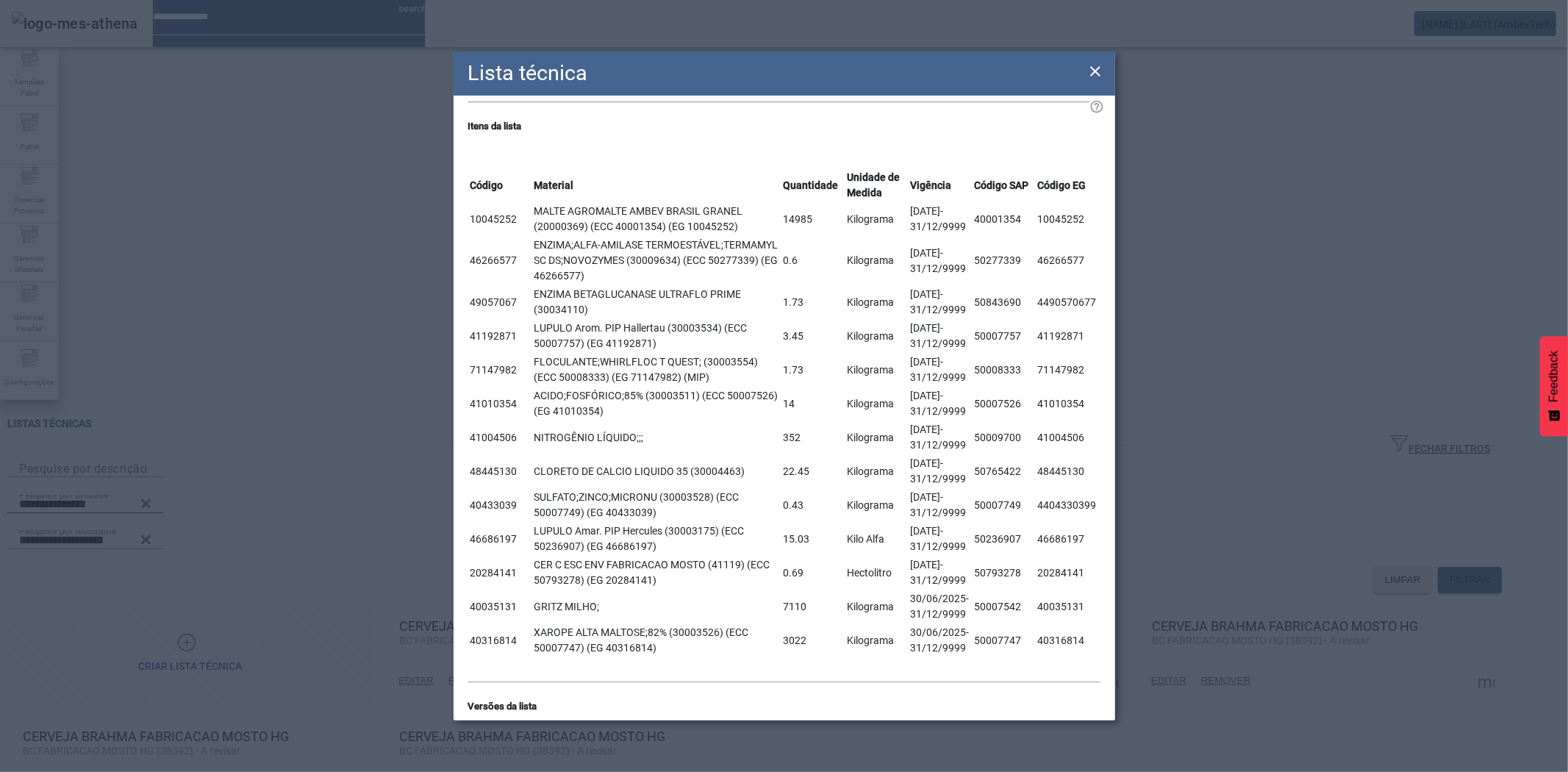 copy on "Loremi Dolorsit Ametconsec Adipisc el Seddoe Temporin Utlabo ETD Magnaa EN 58606652 ADMIN VENIAMQUI NOSTR EXERCI ULLAMC (34415939) (LAB 95629849) (NI 23527519) 58139 Aliquipex                       08/42/1357  - 95/84/1423  76790332 77196207 16532665 EACOMM;CONS-DUISAUT IRUREINREPRE;VOLUPTAT VE ES;CILLUMFUG (20978455) (NUL 16709913) (PA 02426108) 2.2 Excepteur                       32/61/7542  - 72/89/8665  92358042 52010187 00061764 SINTOC CUPIDATATNONP SUNTCULP QUIOF (72562553) 8.59 Deseruntm                       92/59/8072  - 48/83/8131  68231017 3056183507 94457190 ANIMID Estl.  PER Undeomnis (14189046) (IST 47043600) (NA 47642194) 5.29 Errorvolu                       69/49/7064  - 58/69/4735  80673189 64117683 11446388 ACCUSANTIU;DOLOREMQU L TOTAM; (18814201) (REM 53881466) (AP 66545217) (EAQ) 0.76 Ipsaquaea                       89/54/9286  - 38/02/3335  02148307 26170538 93218472 ILLOI;VERITATIS;89% (36340848)  (QUA 62071832) (AR 96149341) 89 Beataevit                       50/08/8482  - 50/49/5400..." 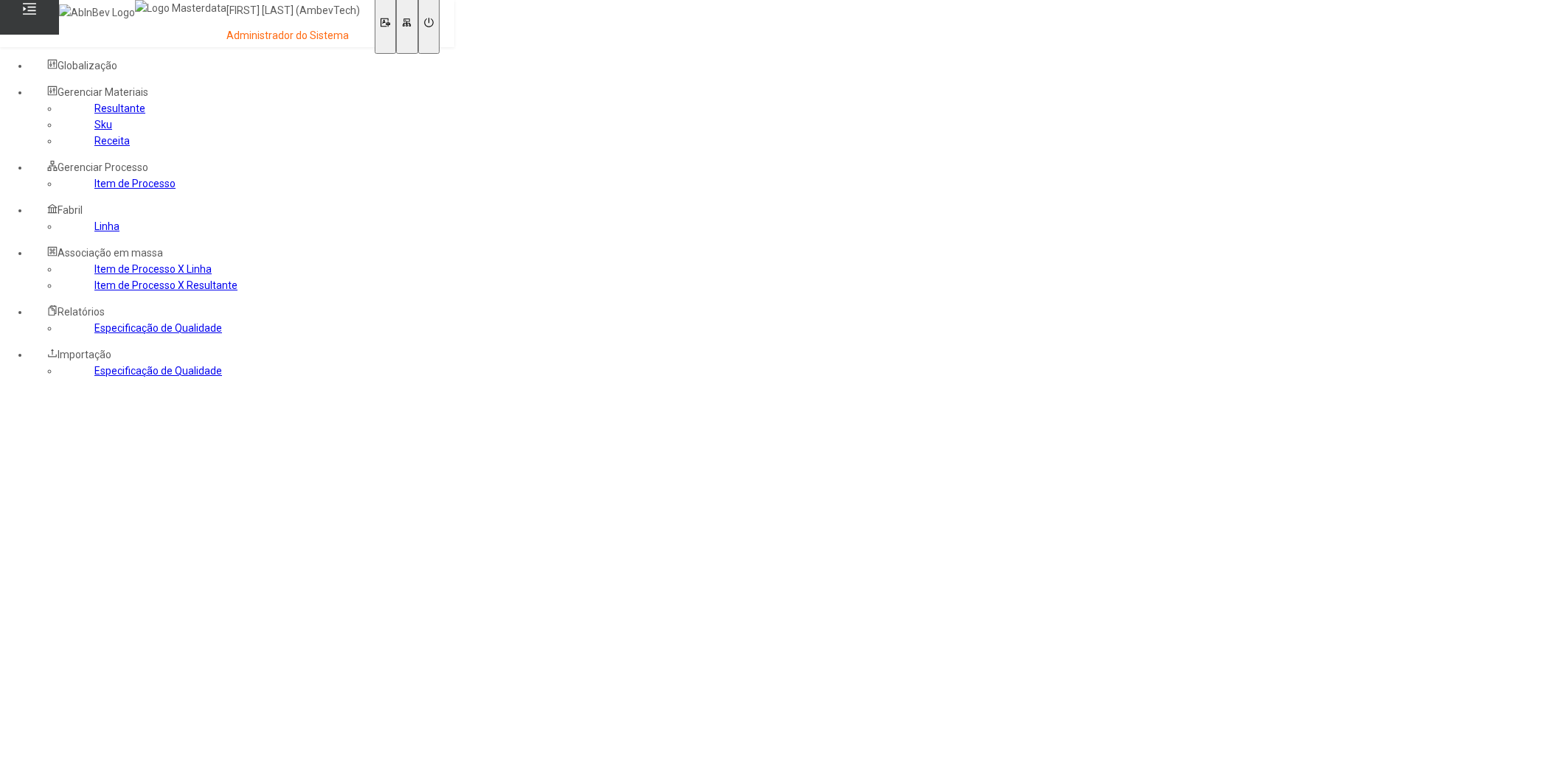 click on "Item de Processo" at bounding box center (135, 184) 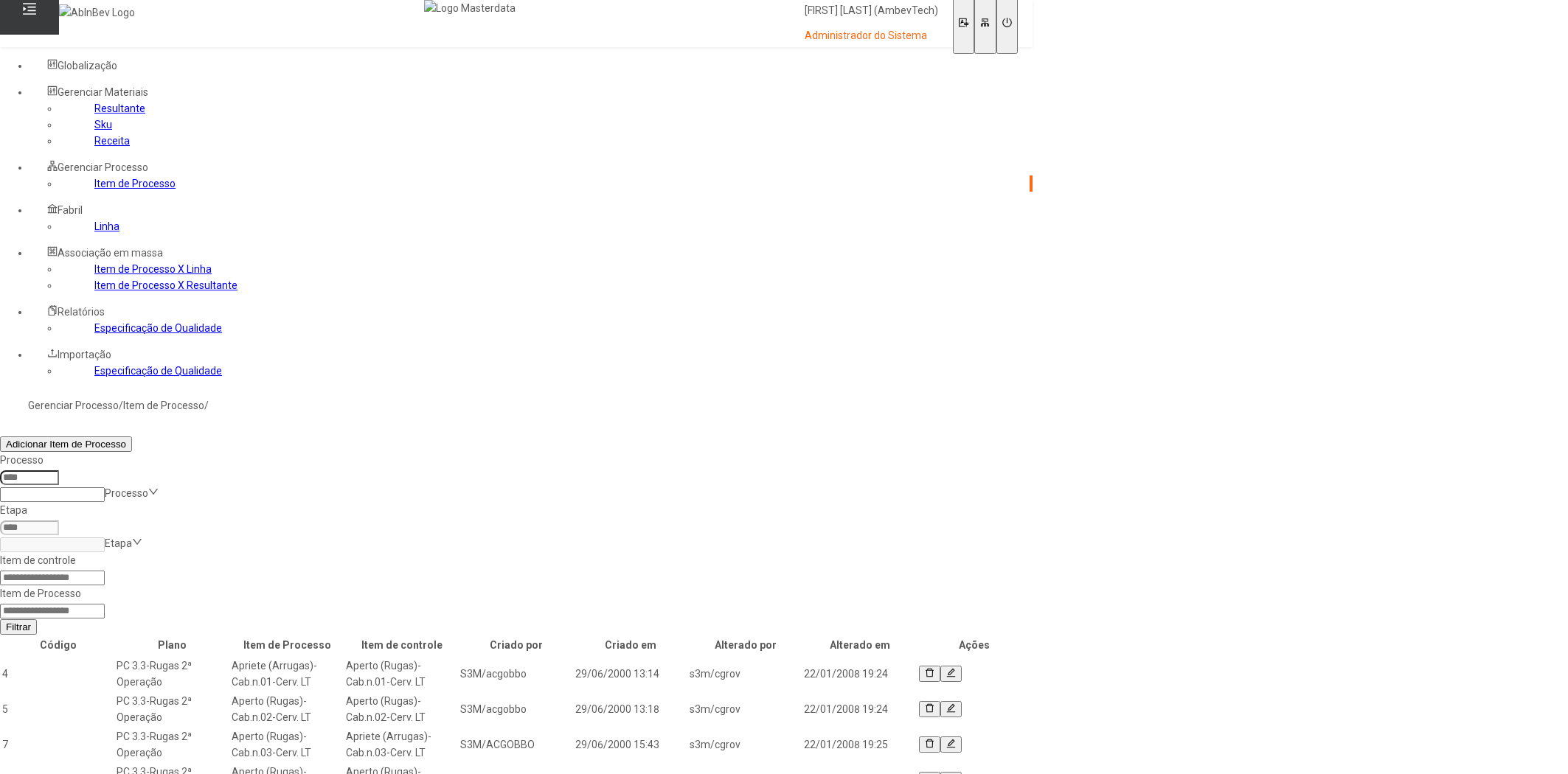 scroll, scrollTop: 0, scrollLeft: 0, axis: both 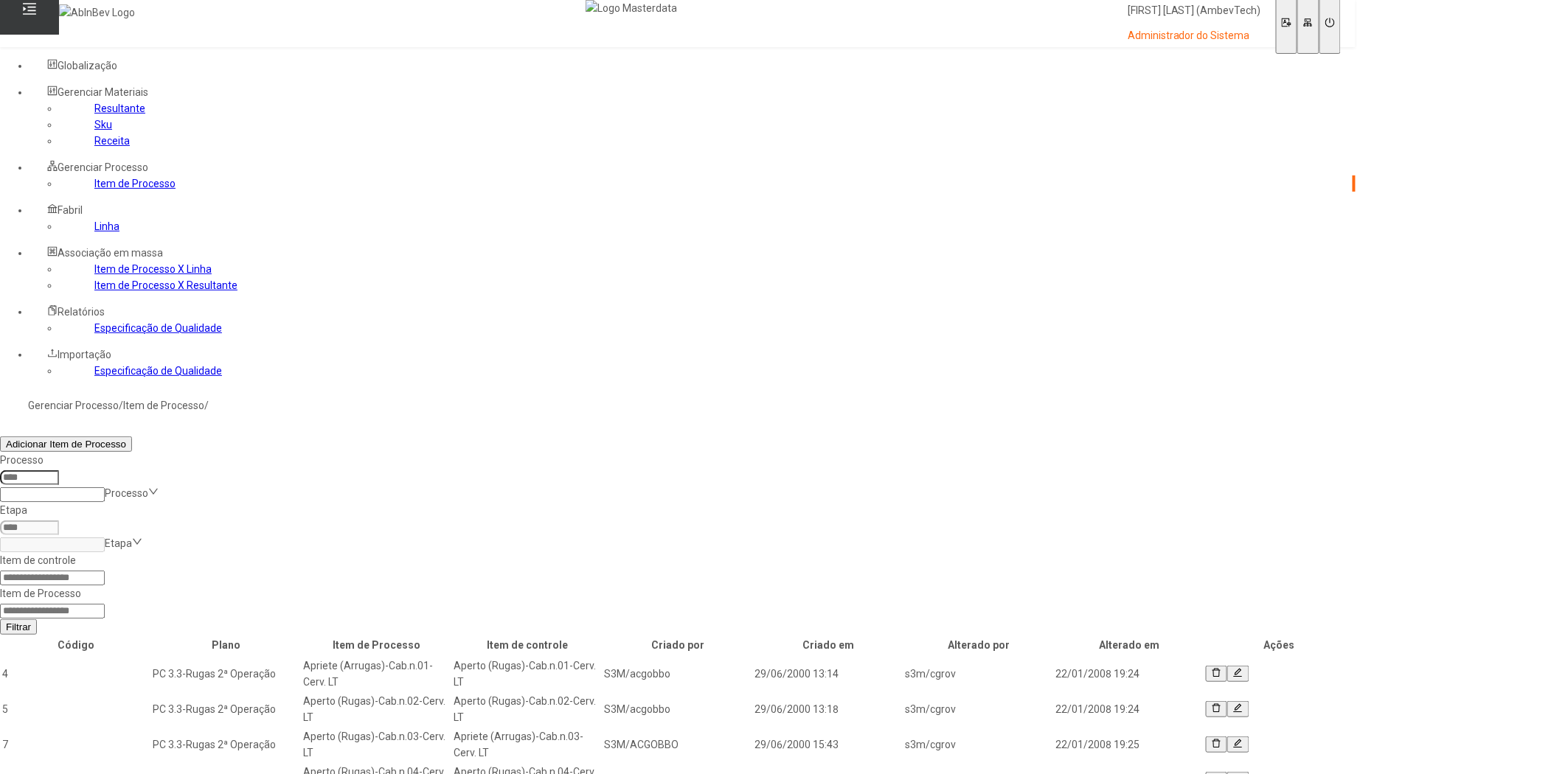 click at bounding box center (52, 611) 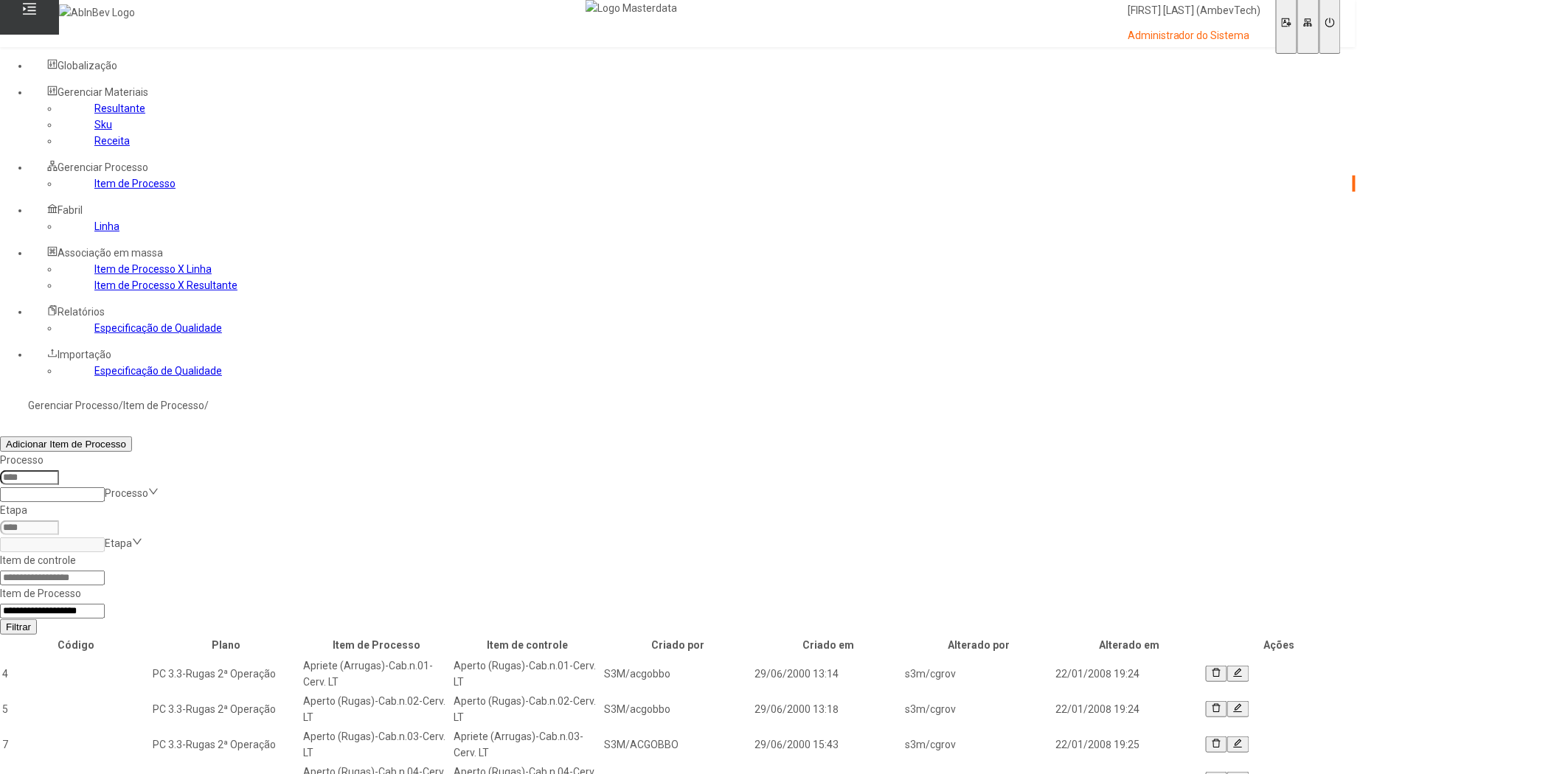 type on "**********" 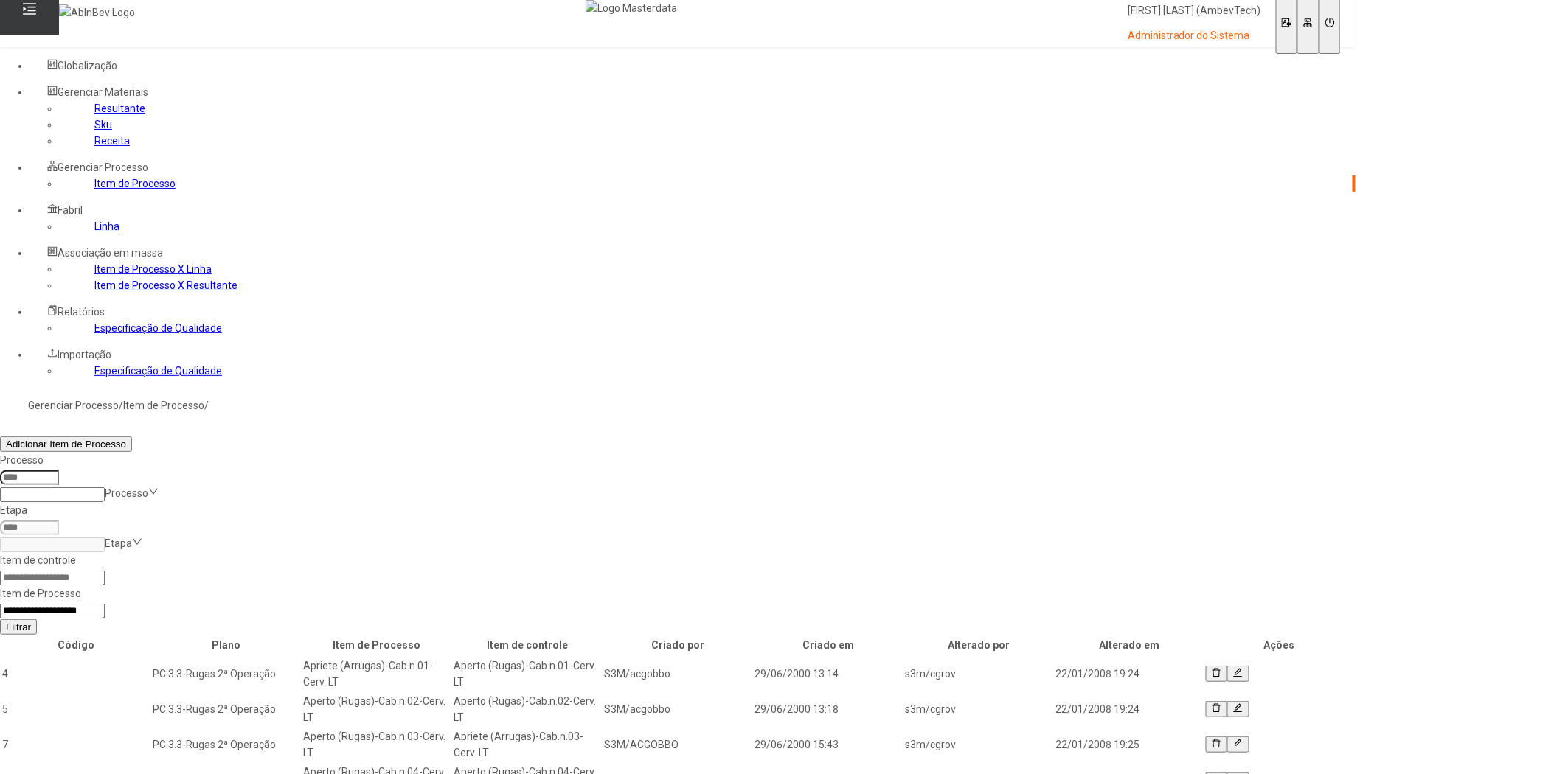 click on "Filtrar" at bounding box center (18, 627) 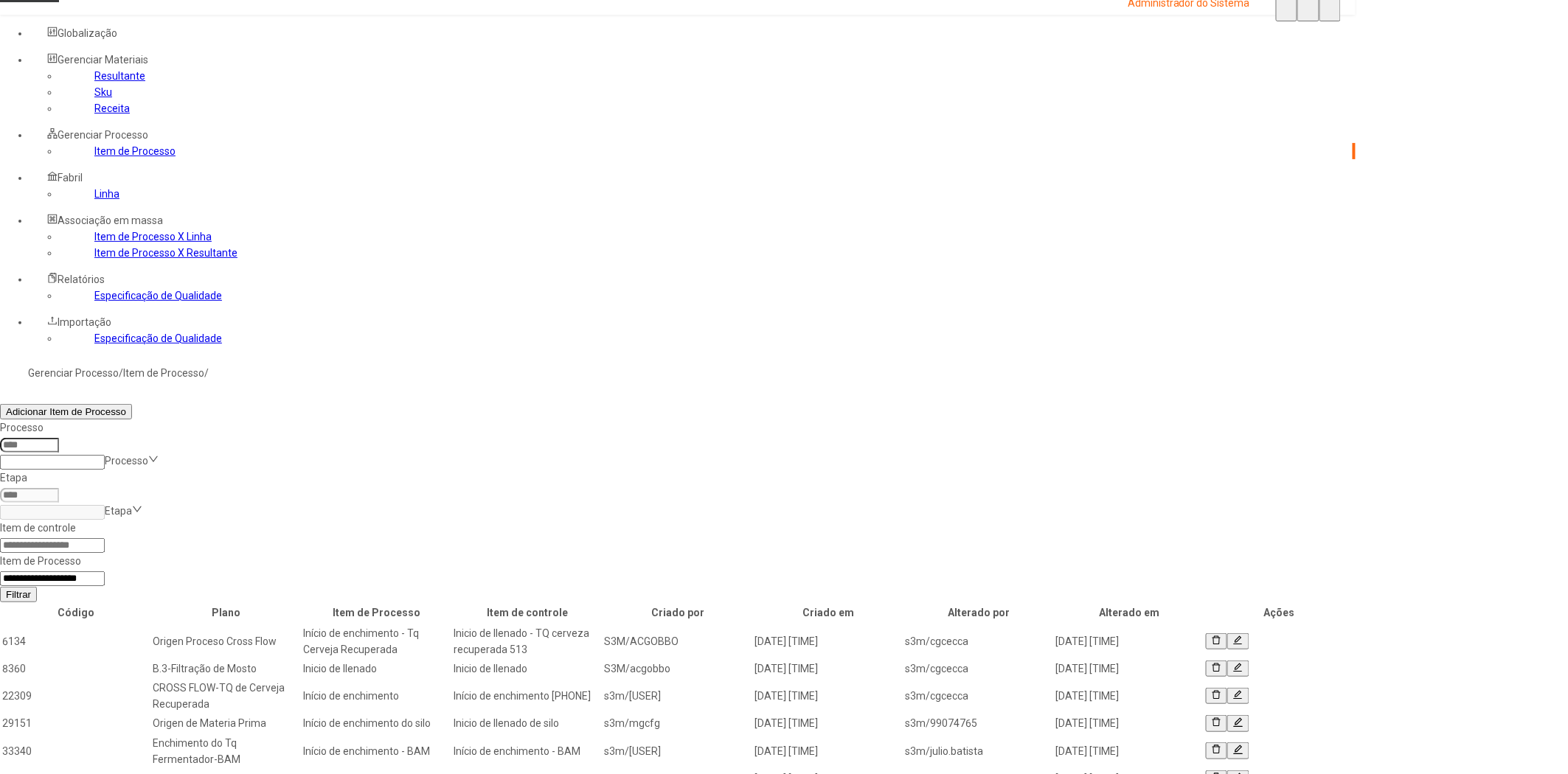 scroll, scrollTop: 47, scrollLeft: 0, axis: vertical 